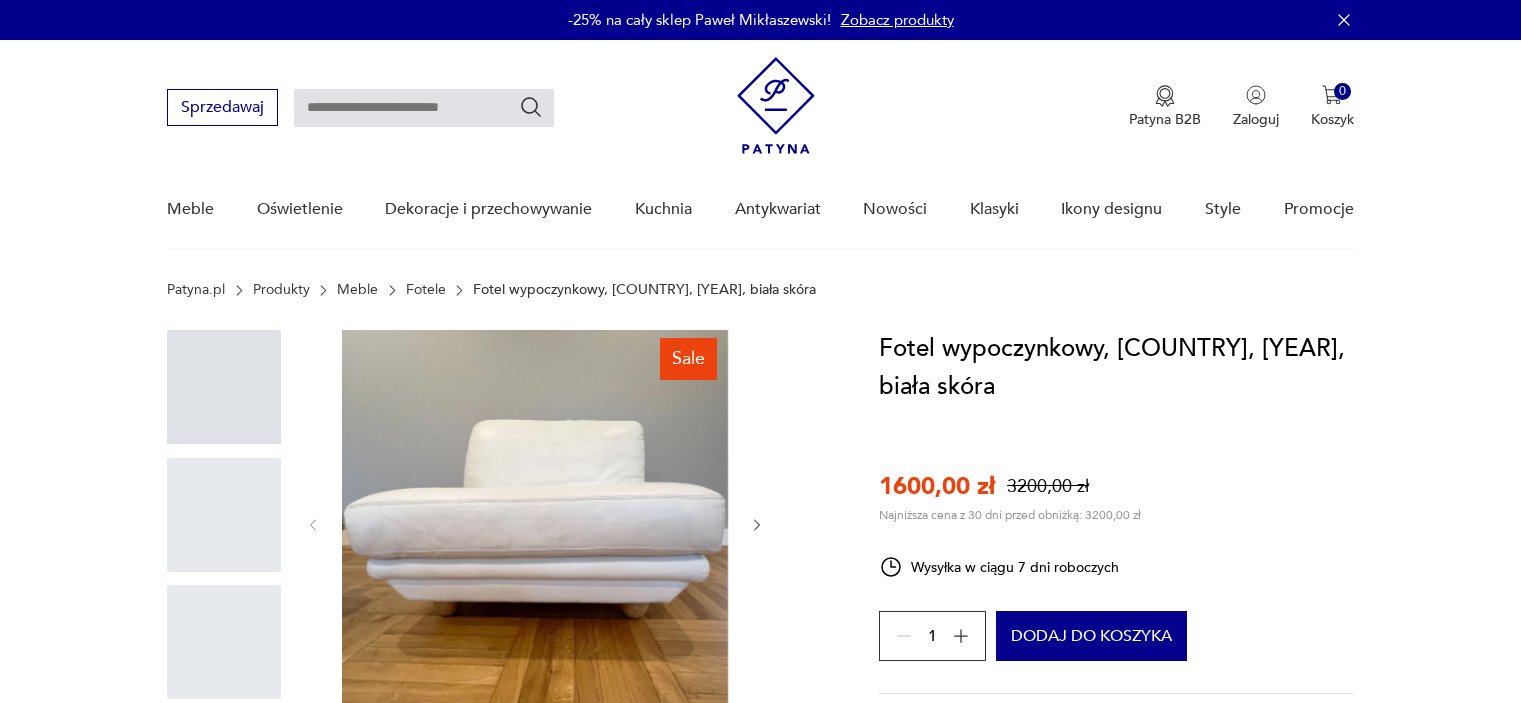 scroll, scrollTop: 0, scrollLeft: 0, axis: both 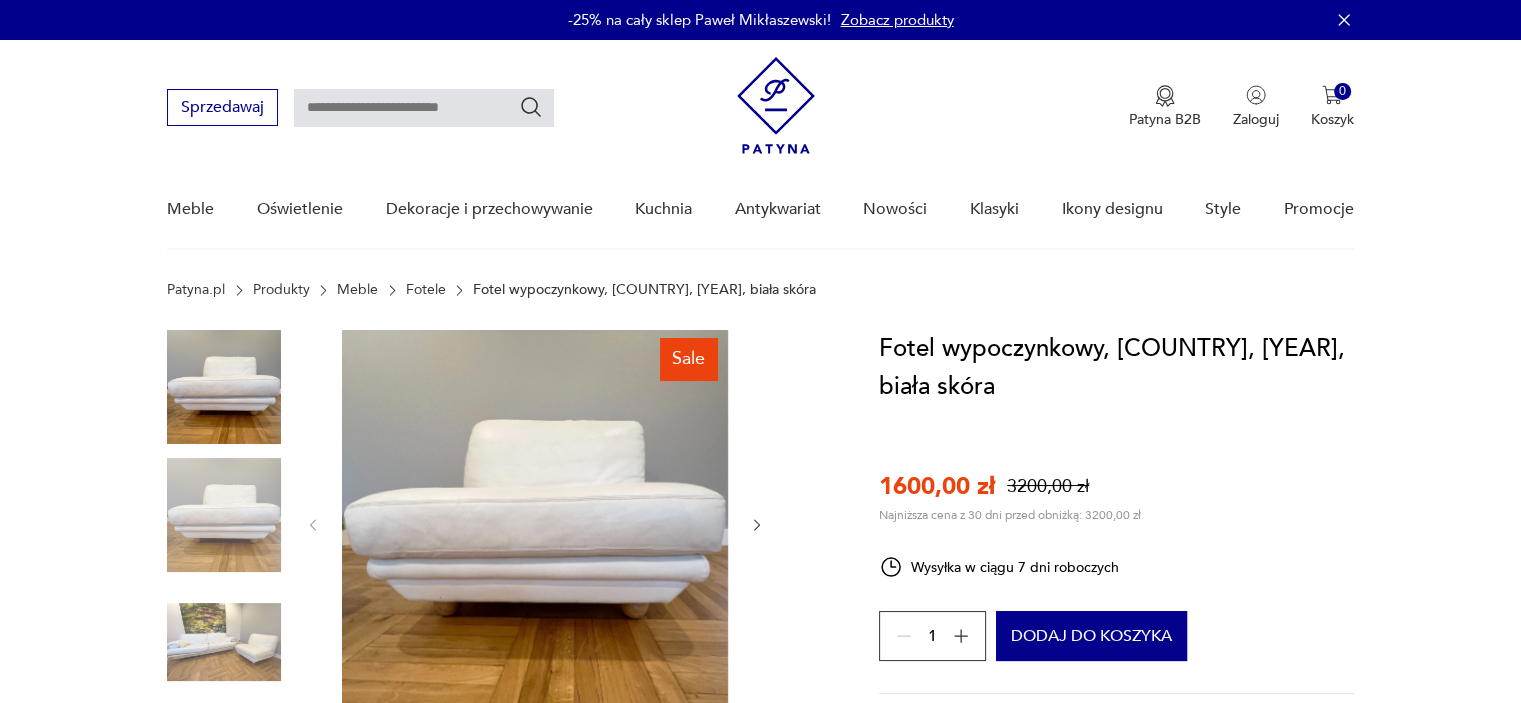 click 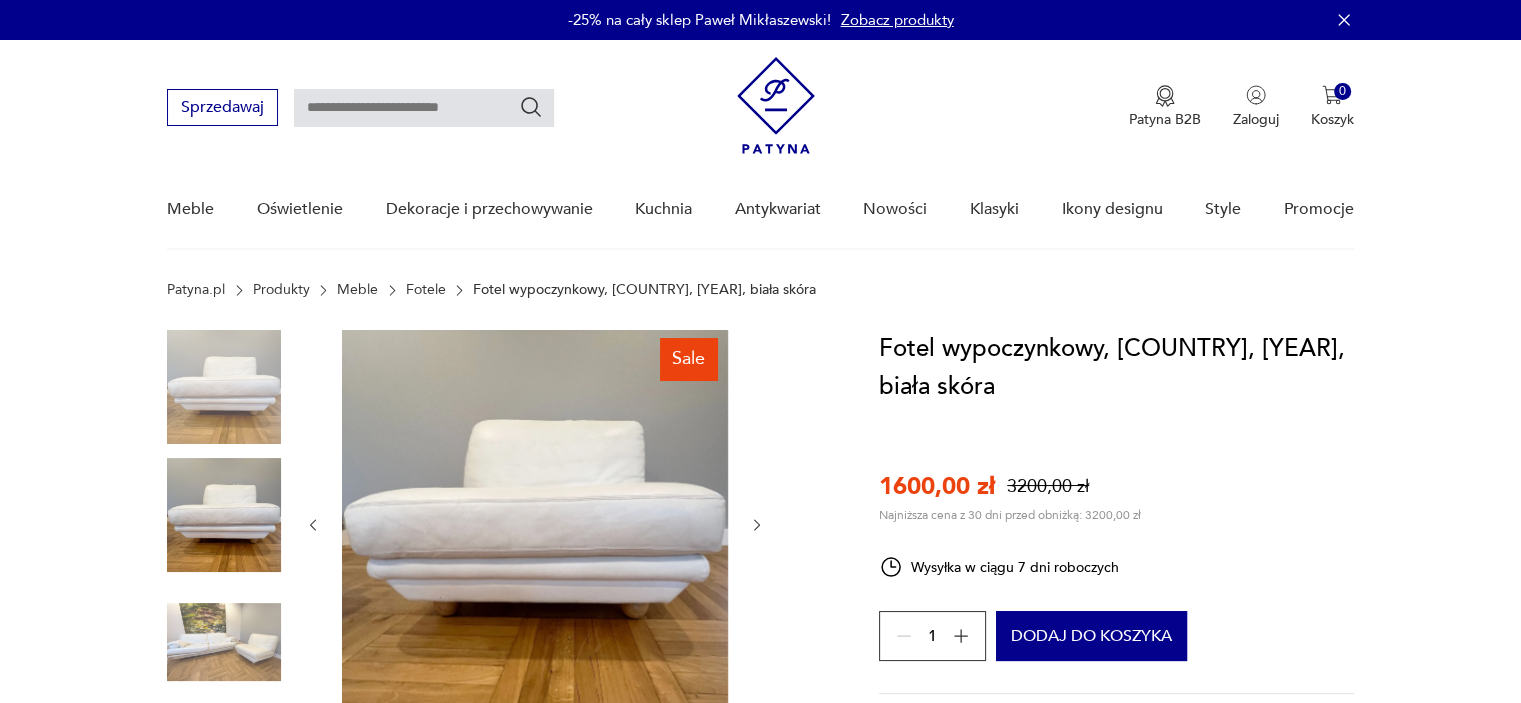 scroll, scrollTop: 0, scrollLeft: 0, axis: both 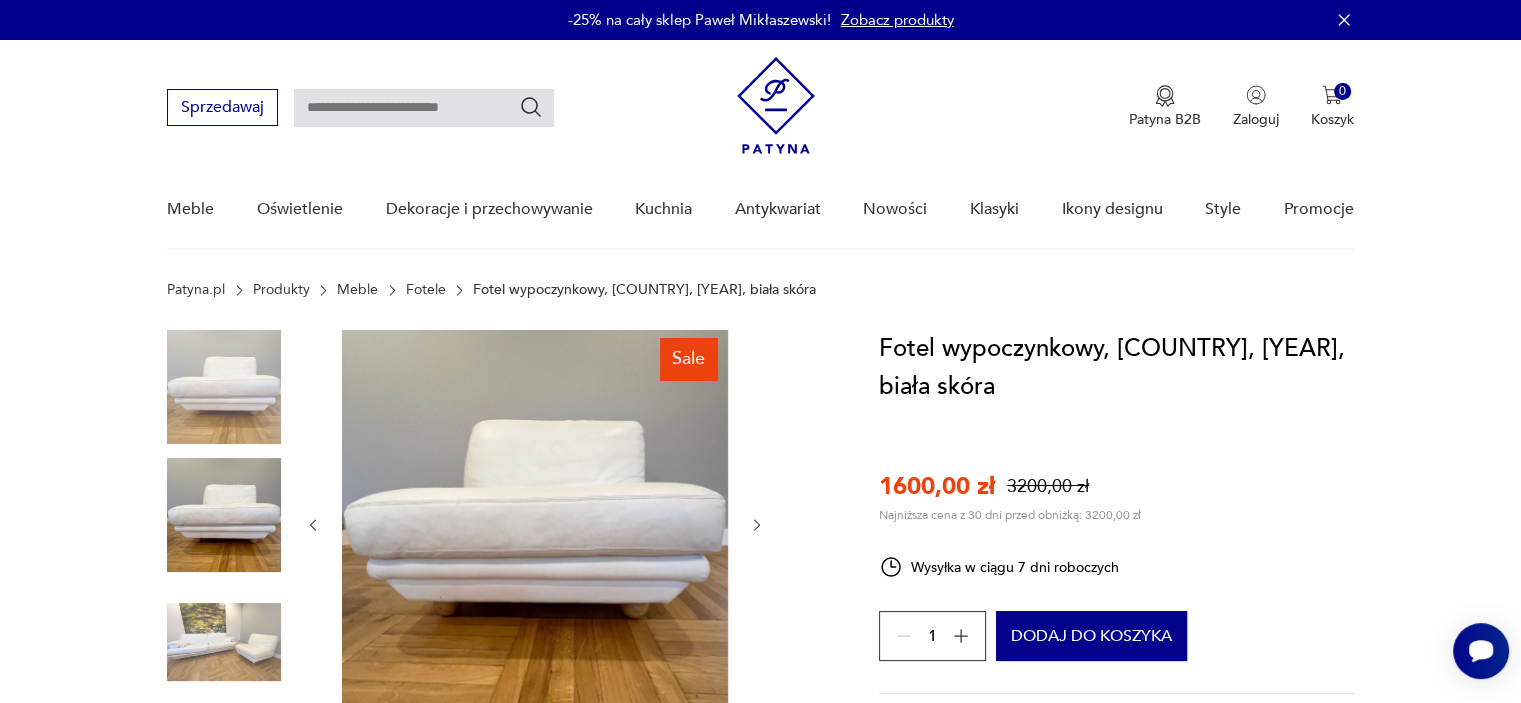 click 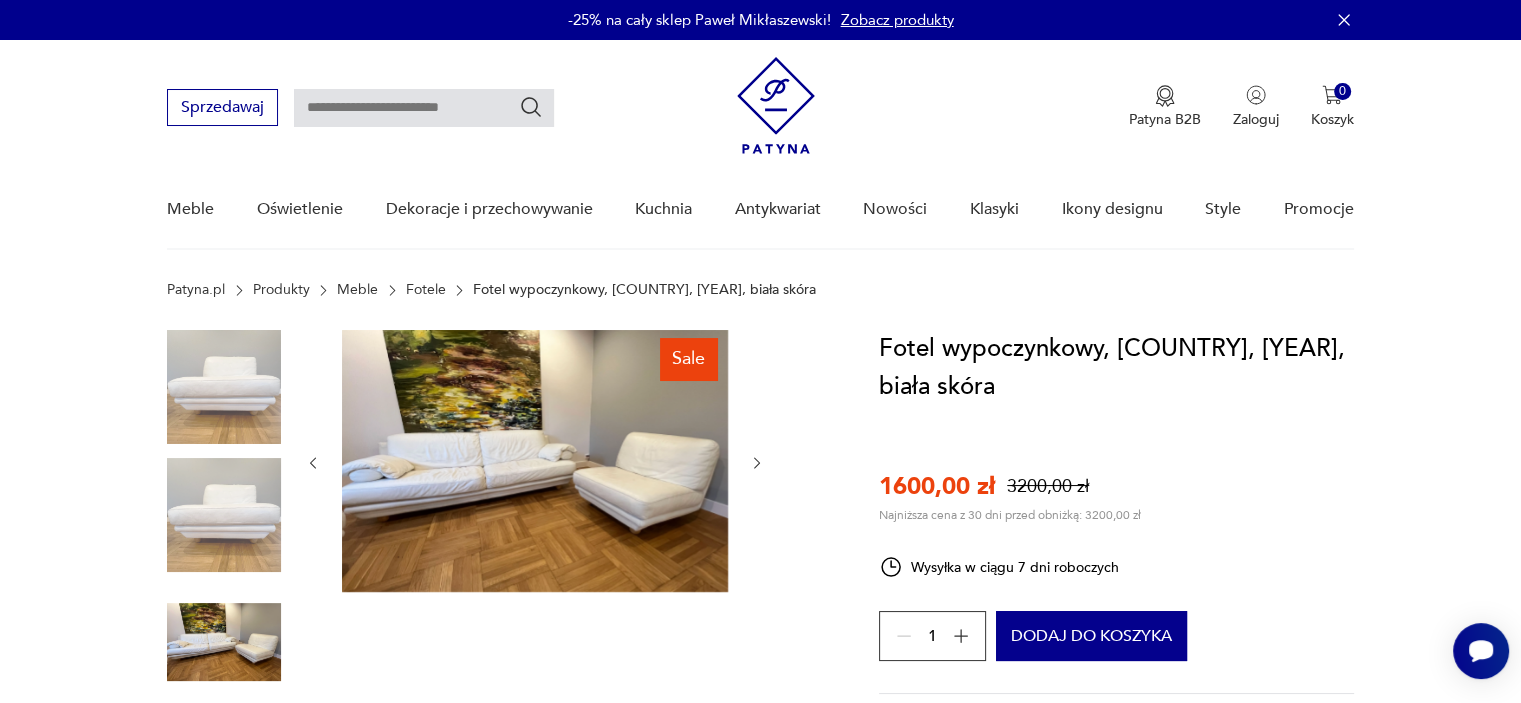 click 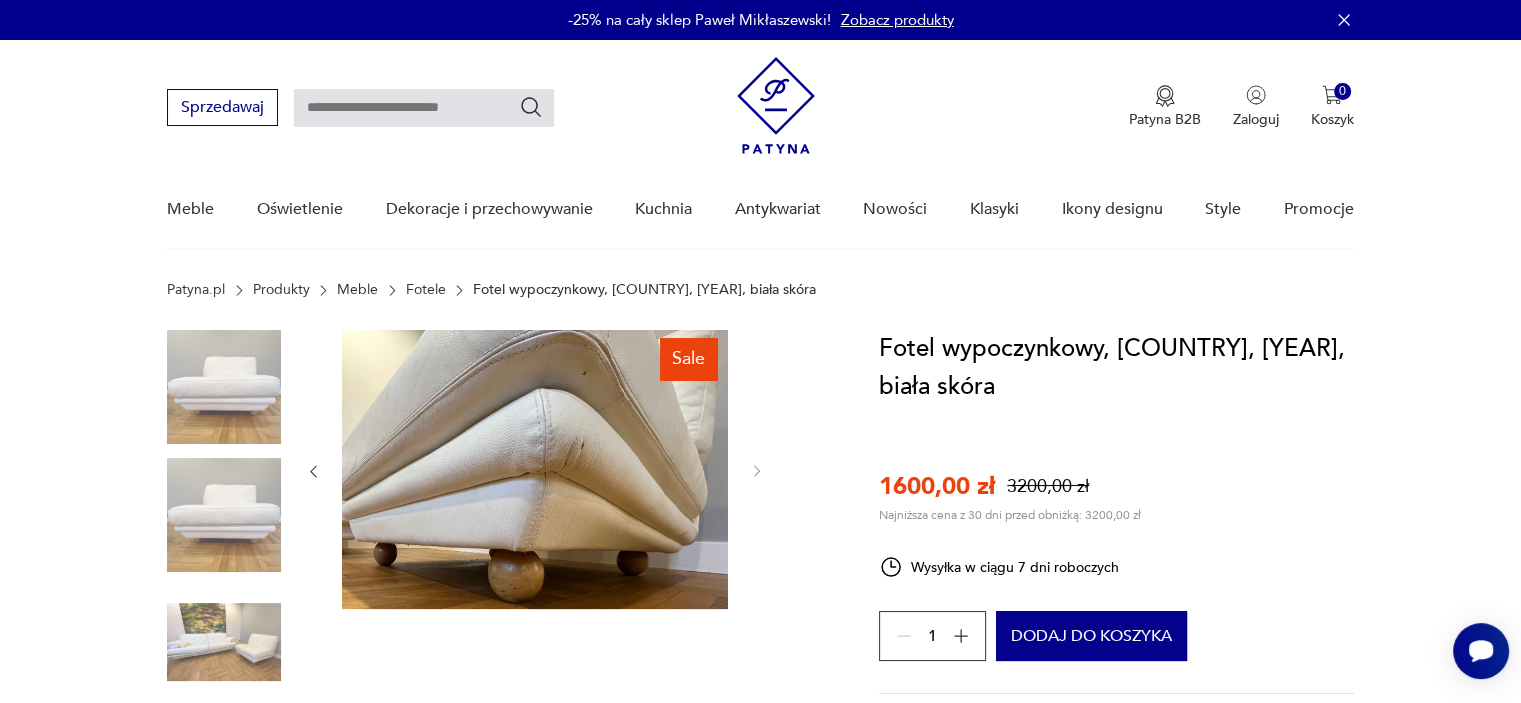 click at bounding box center [224, 642] 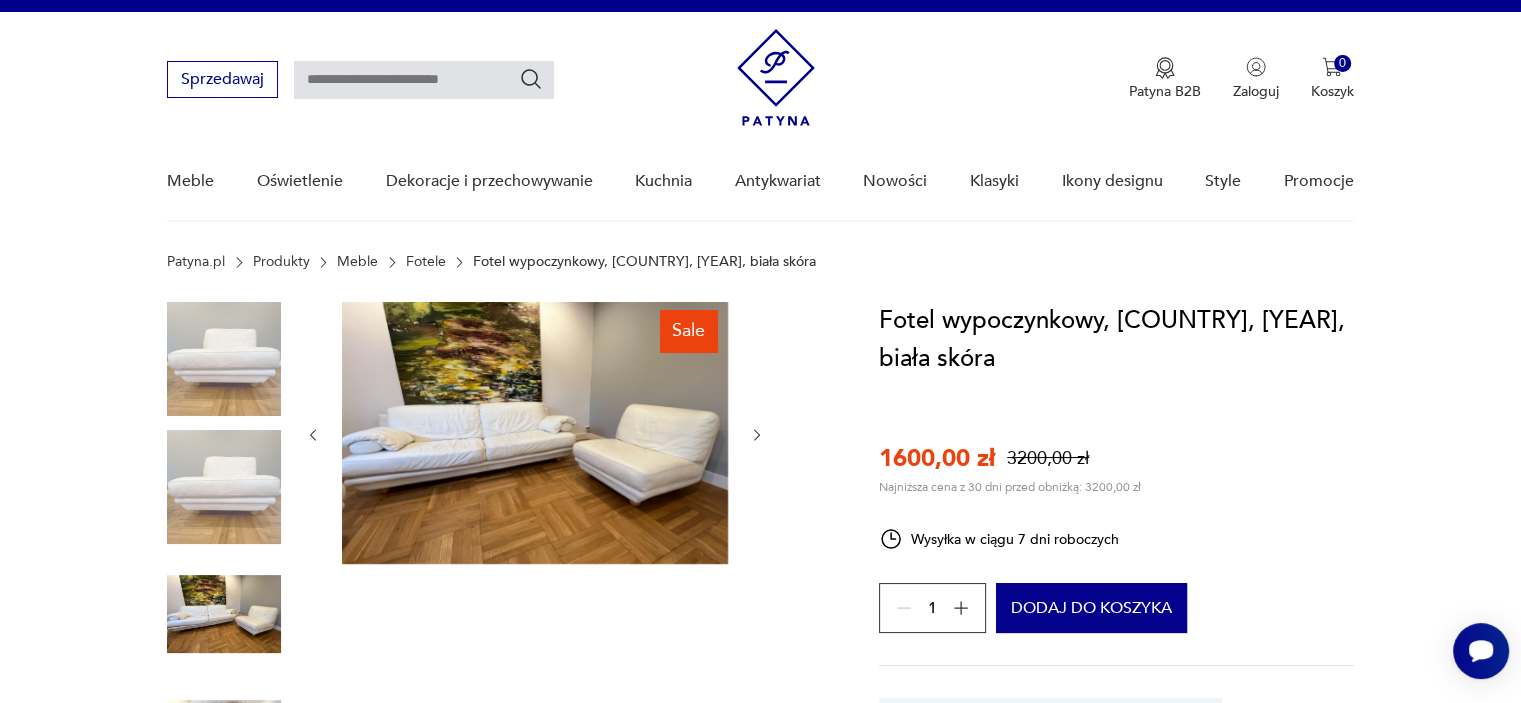 scroll, scrollTop: 0, scrollLeft: 0, axis: both 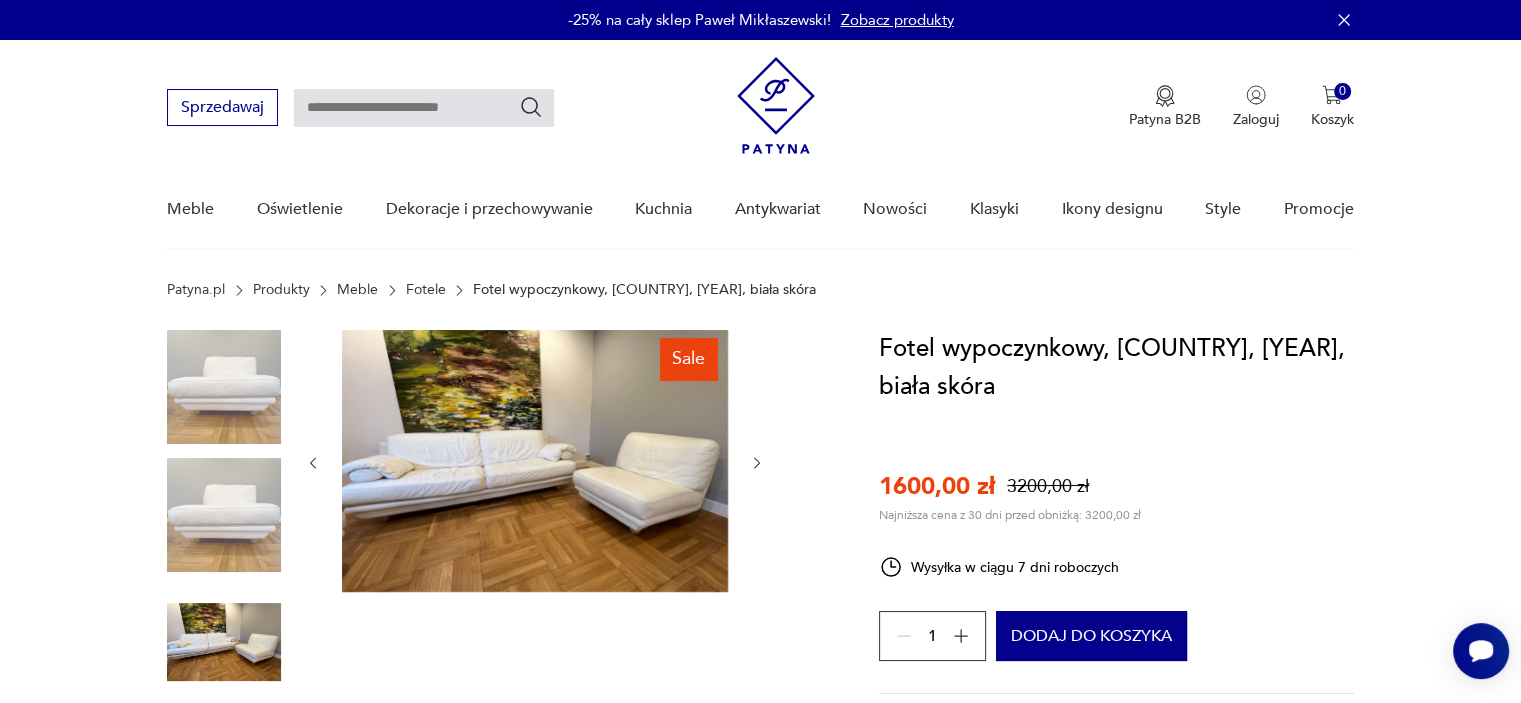 click on "Fotele" at bounding box center (426, 290) 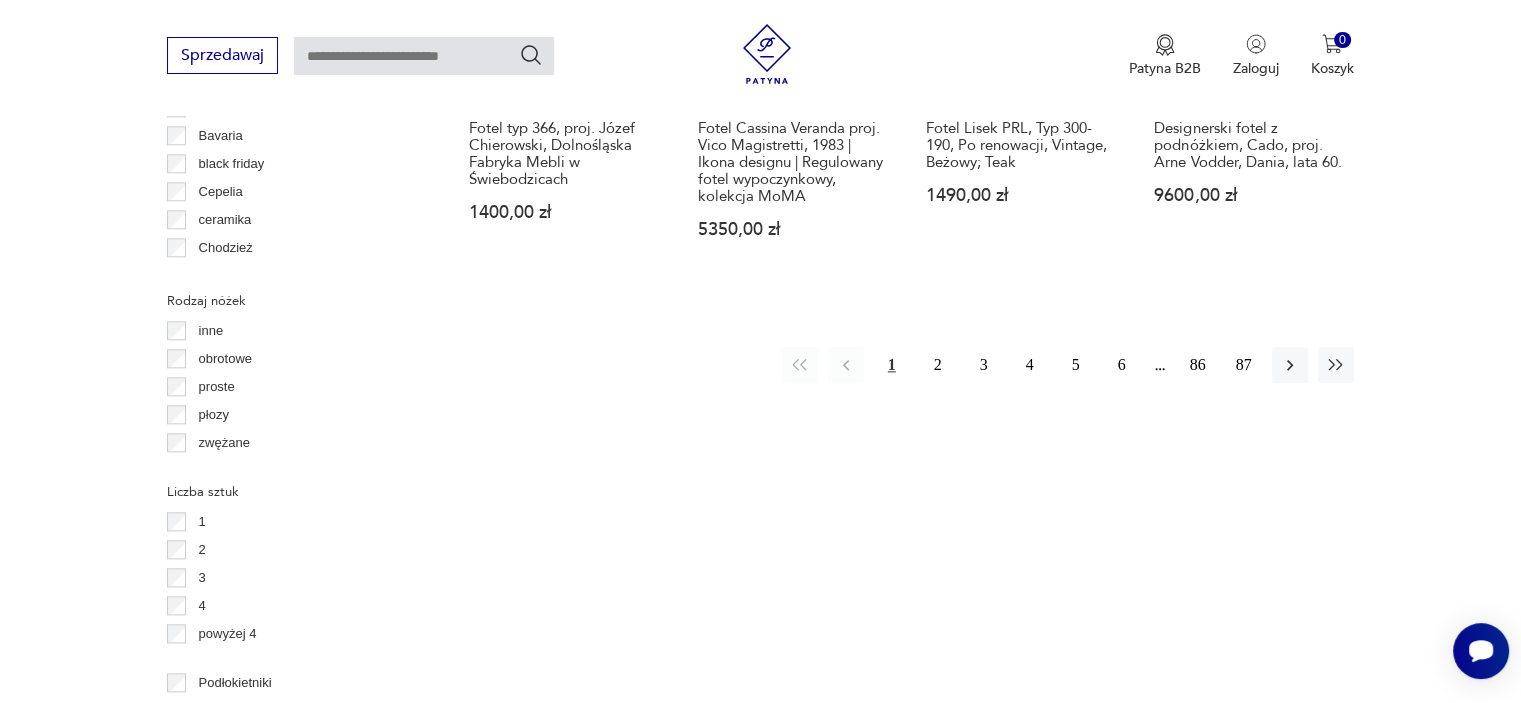 scroll, scrollTop: 2229, scrollLeft: 0, axis: vertical 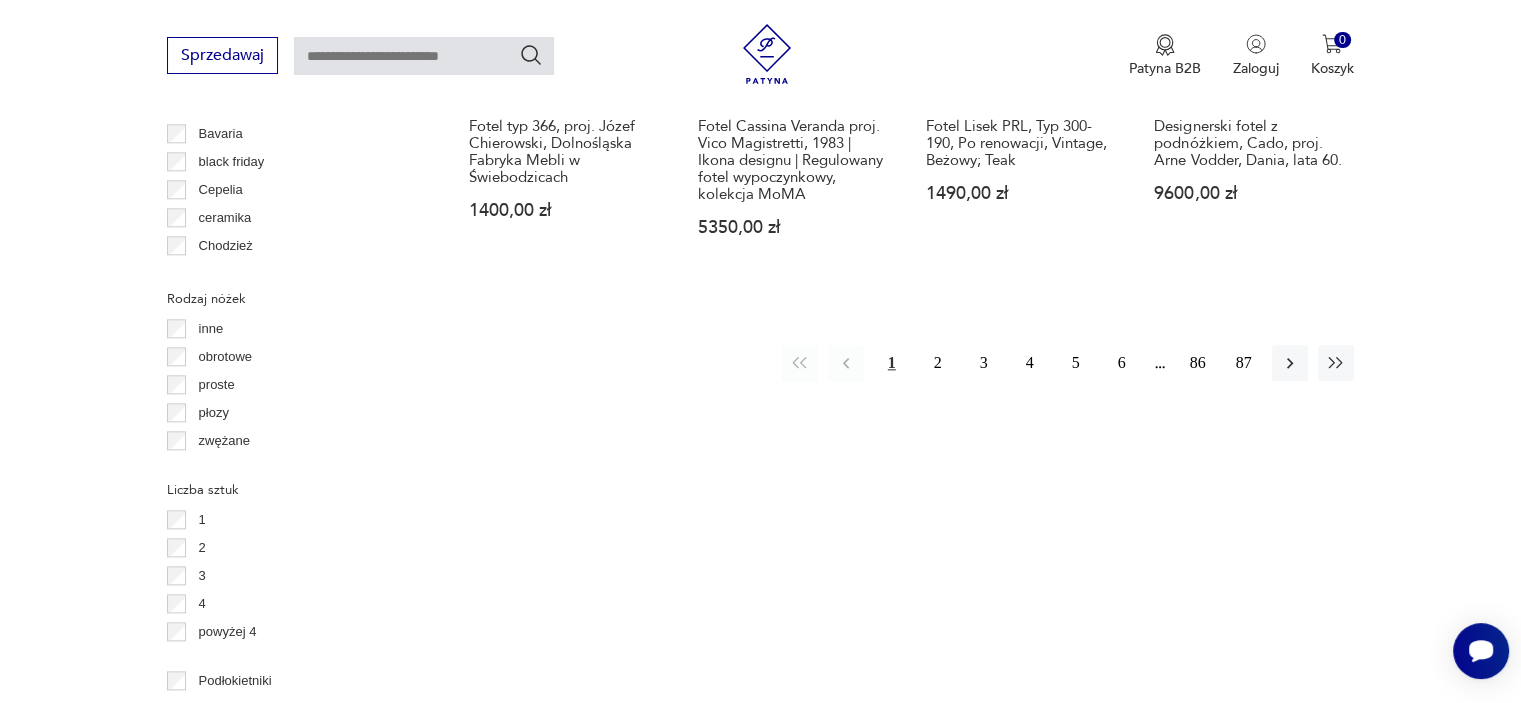 click on "2" at bounding box center [938, 363] 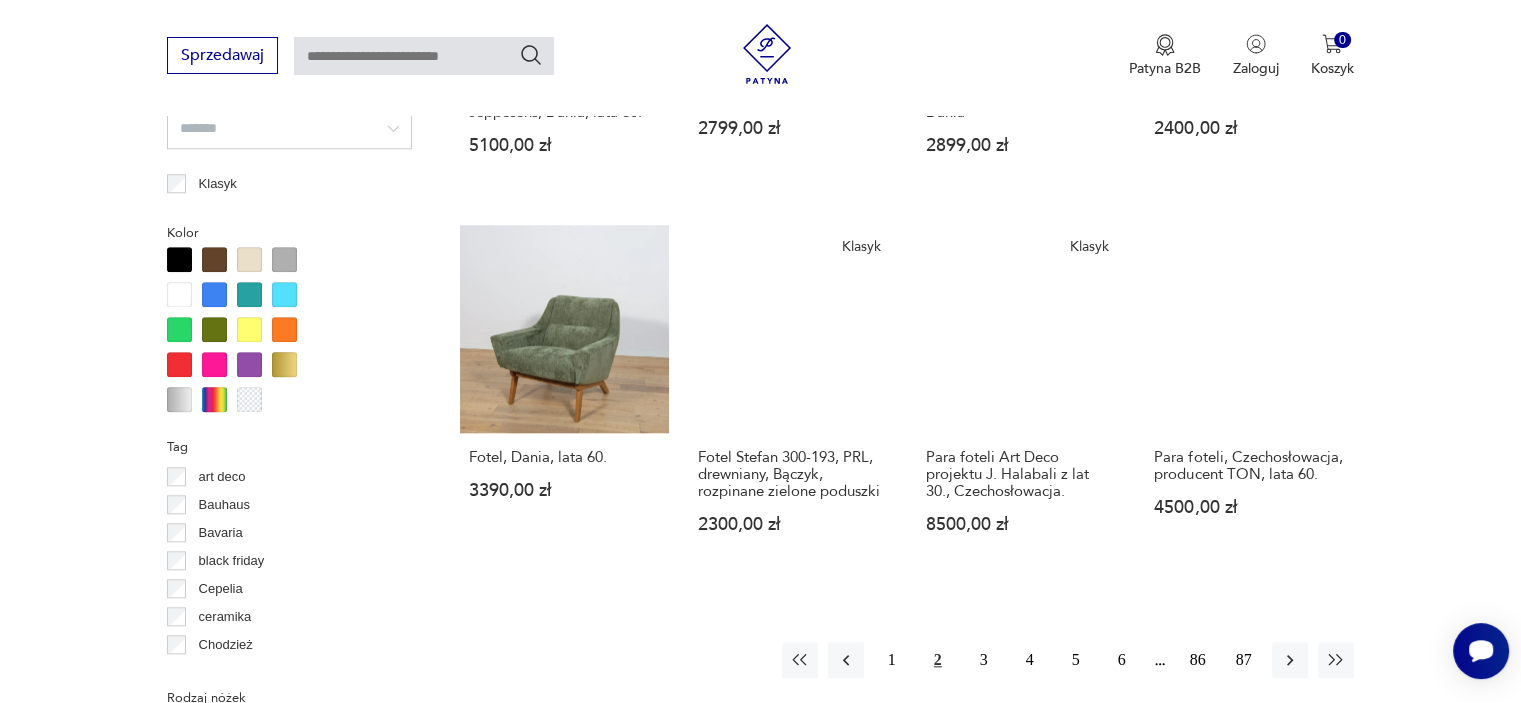scroll, scrollTop: 1930, scrollLeft: 0, axis: vertical 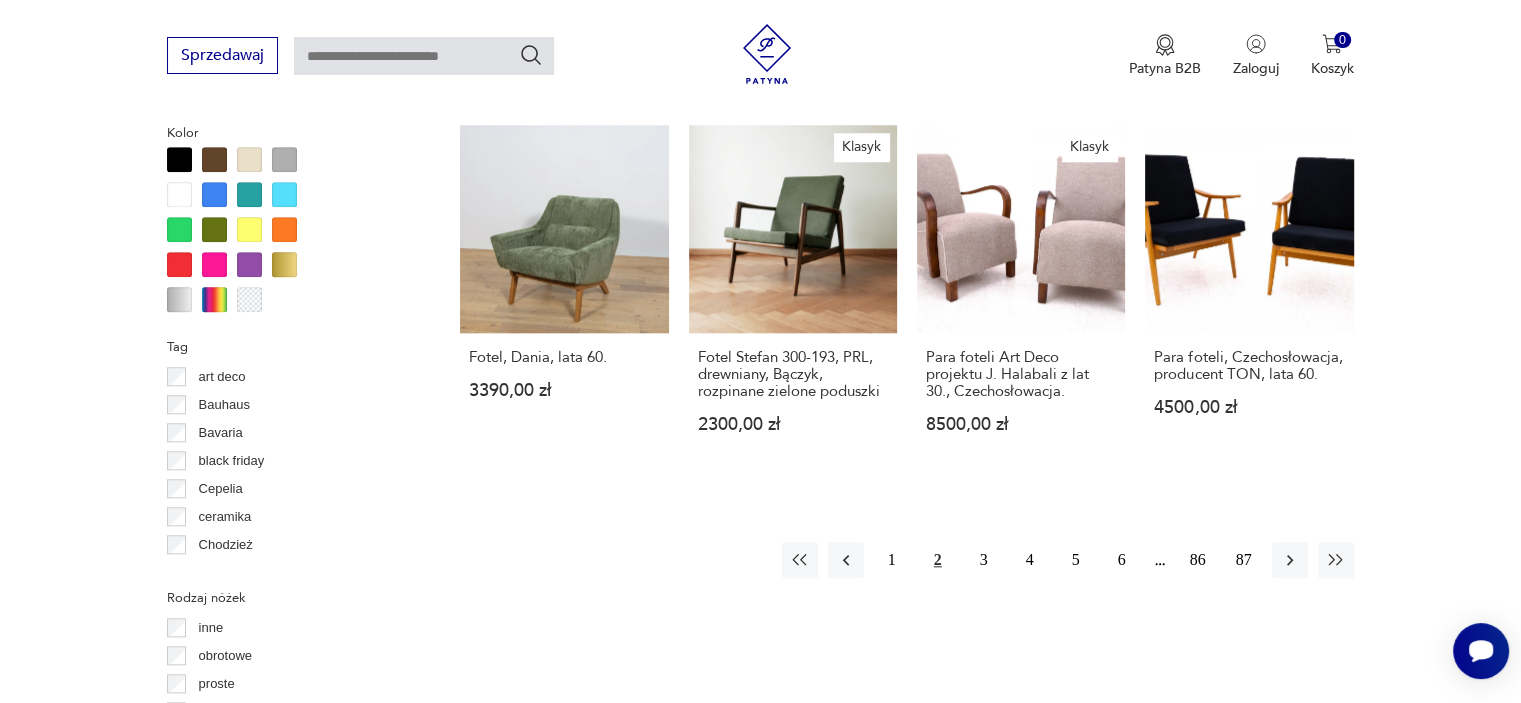 click on "3" at bounding box center (984, 560) 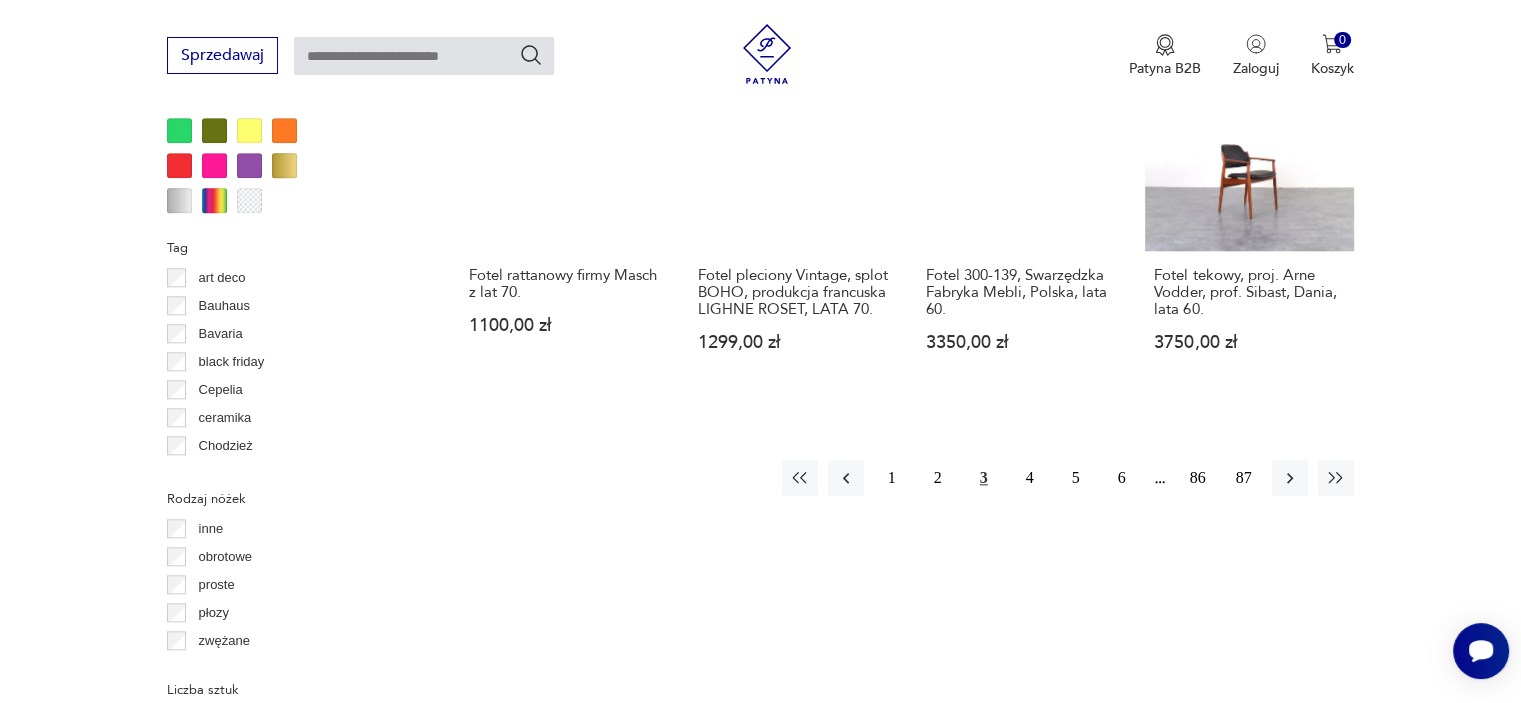 scroll, scrollTop: 2030, scrollLeft: 0, axis: vertical 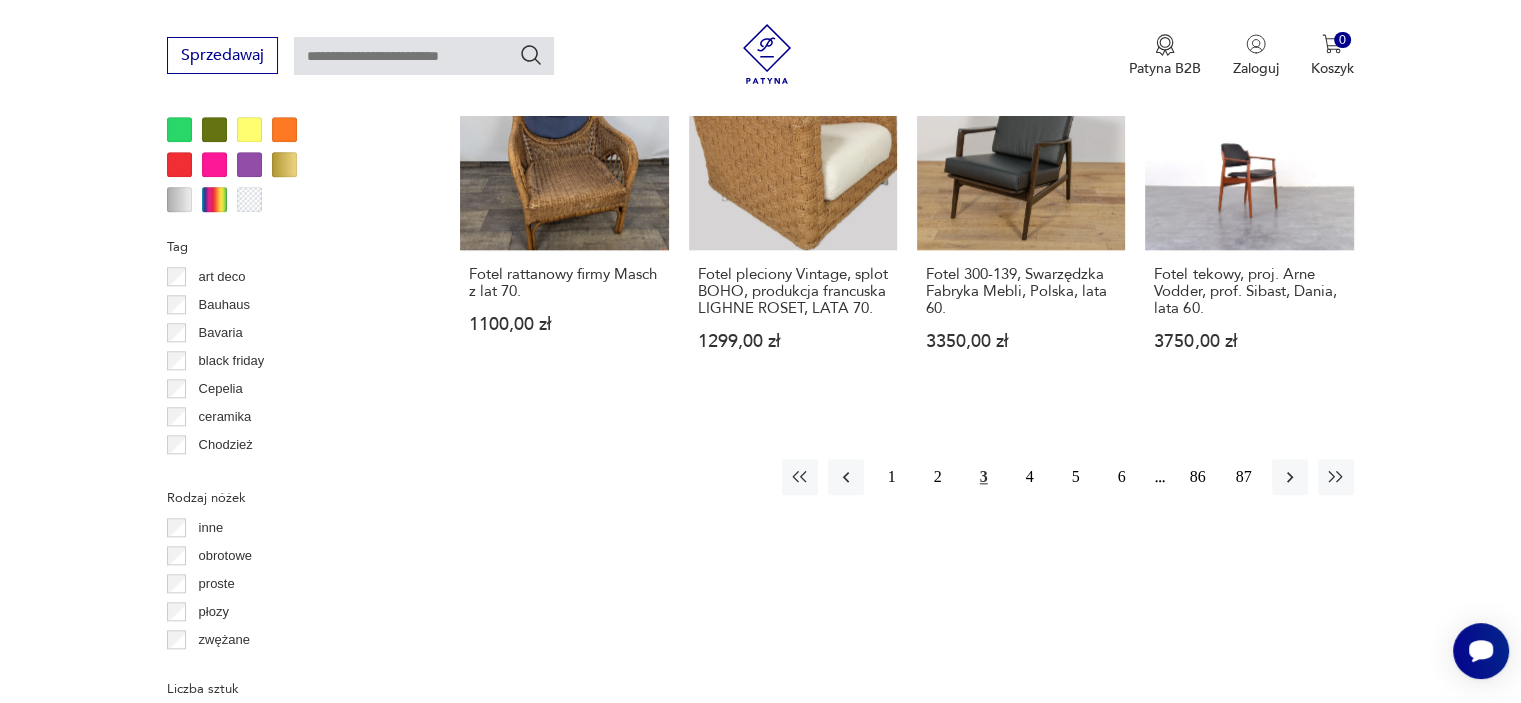 click on "4" at bounding box center [1030, 477] 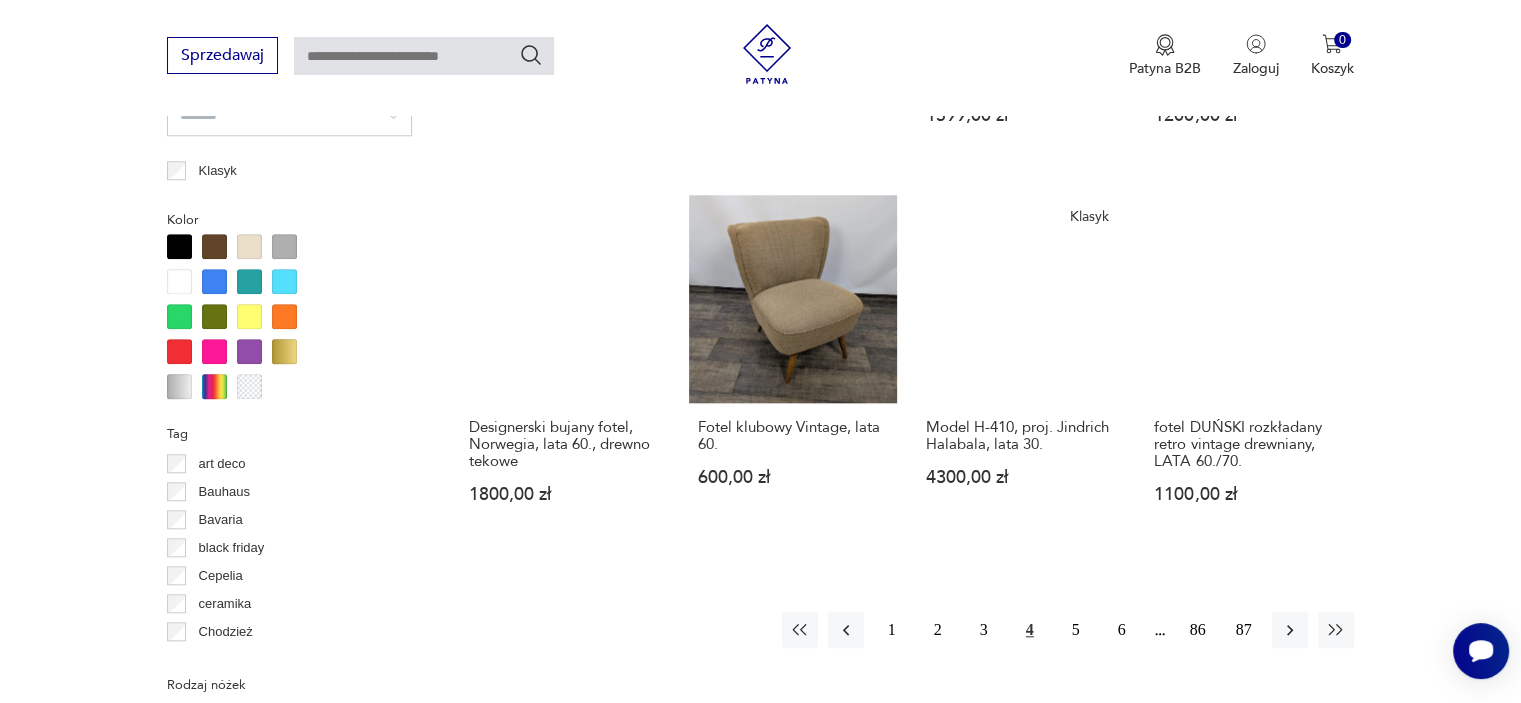 scroll, scrollTop: 1830, scrollLeft: 0, axis: vertical 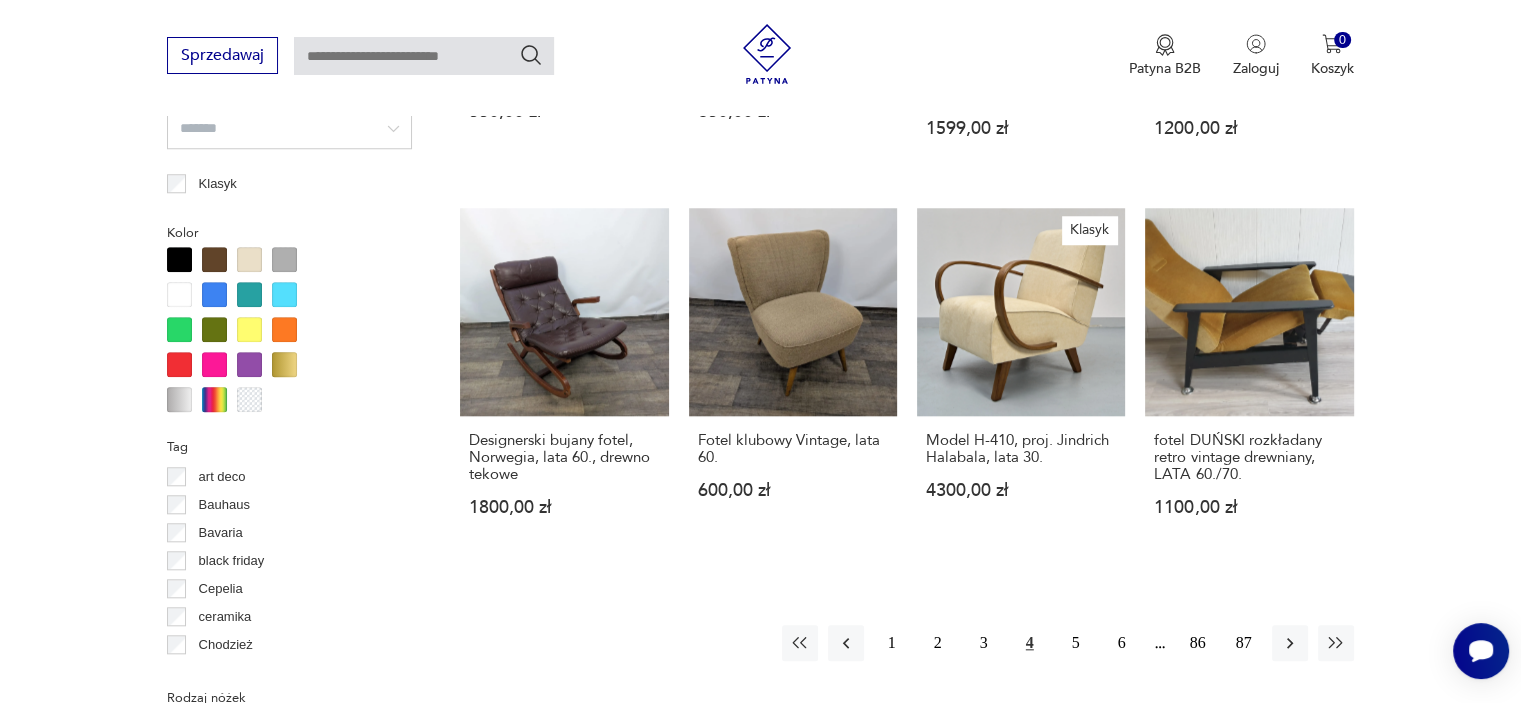 click on "fotel DUŃSKI rozkładany retro vintage drewniany, LATA [YEAR]/[YEAR] 1100,00 zł" at bounding box center [1249, 381] 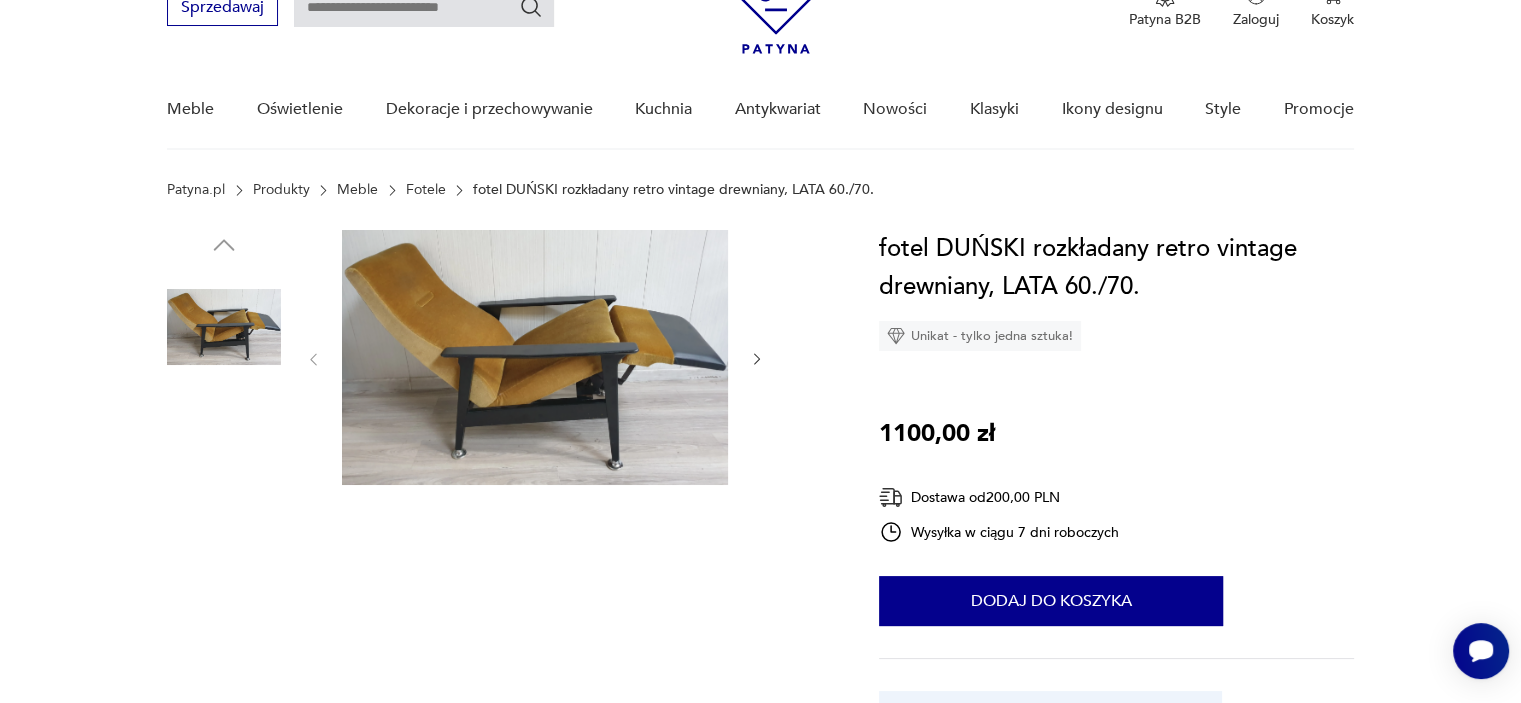 scroll, scrollTop: 200, scrollLeft: 0, axis: vertical 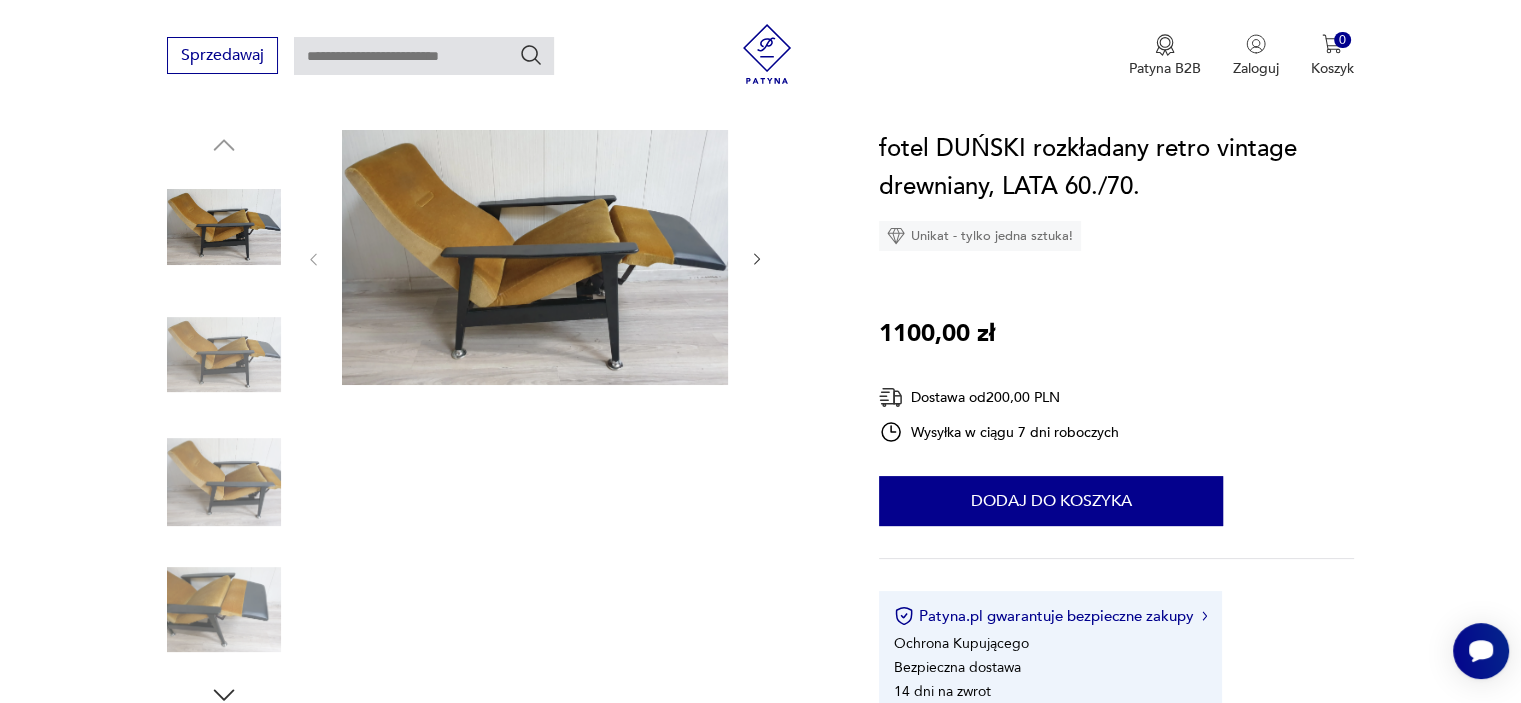 click 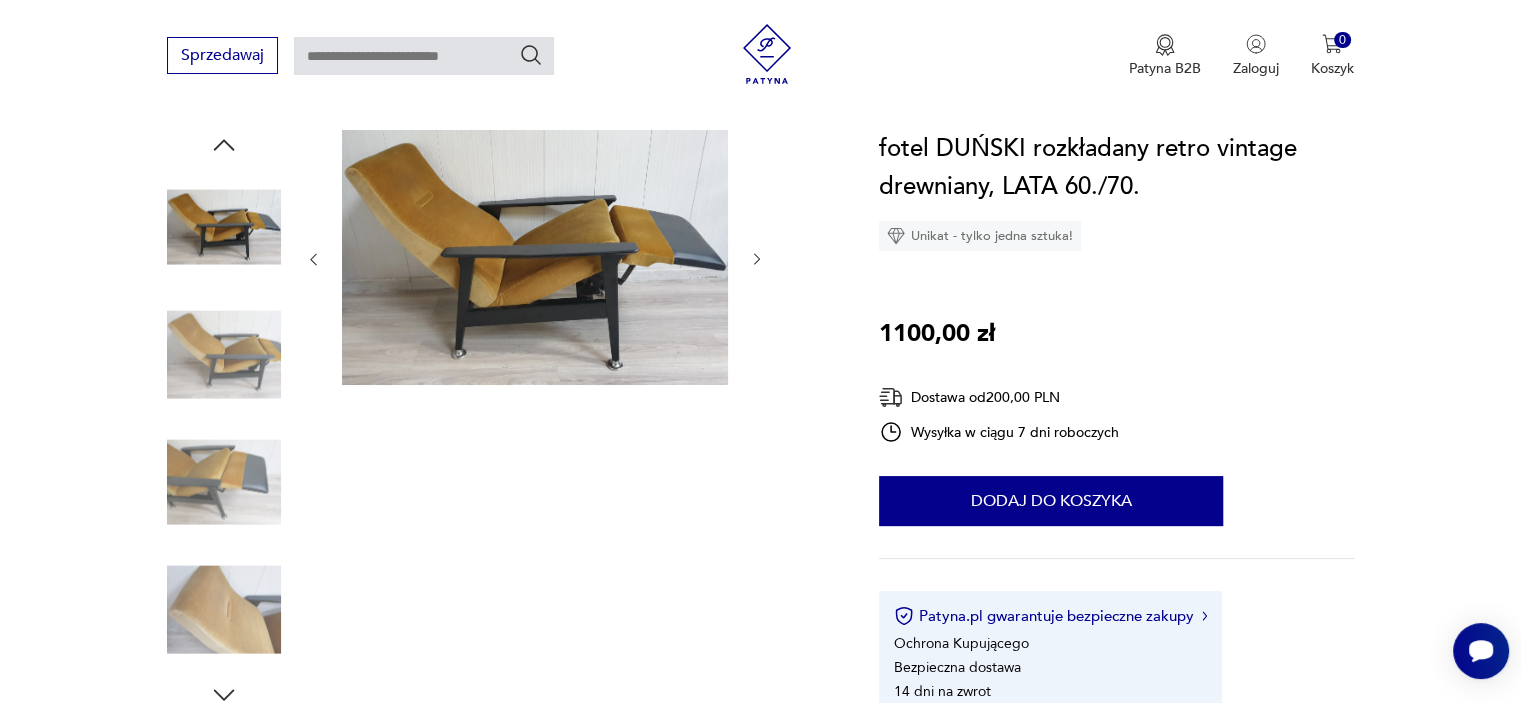 click 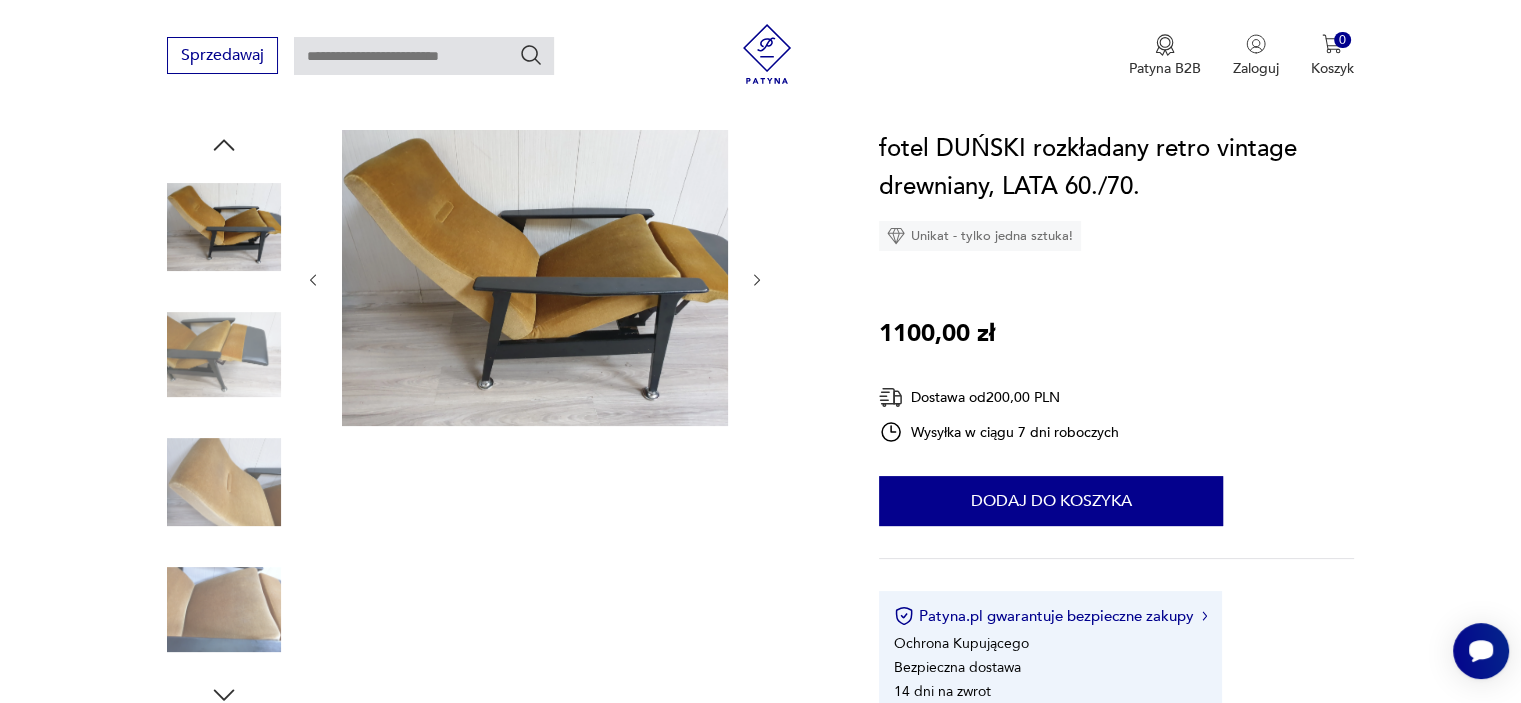 click at bounding box center [535, 280] 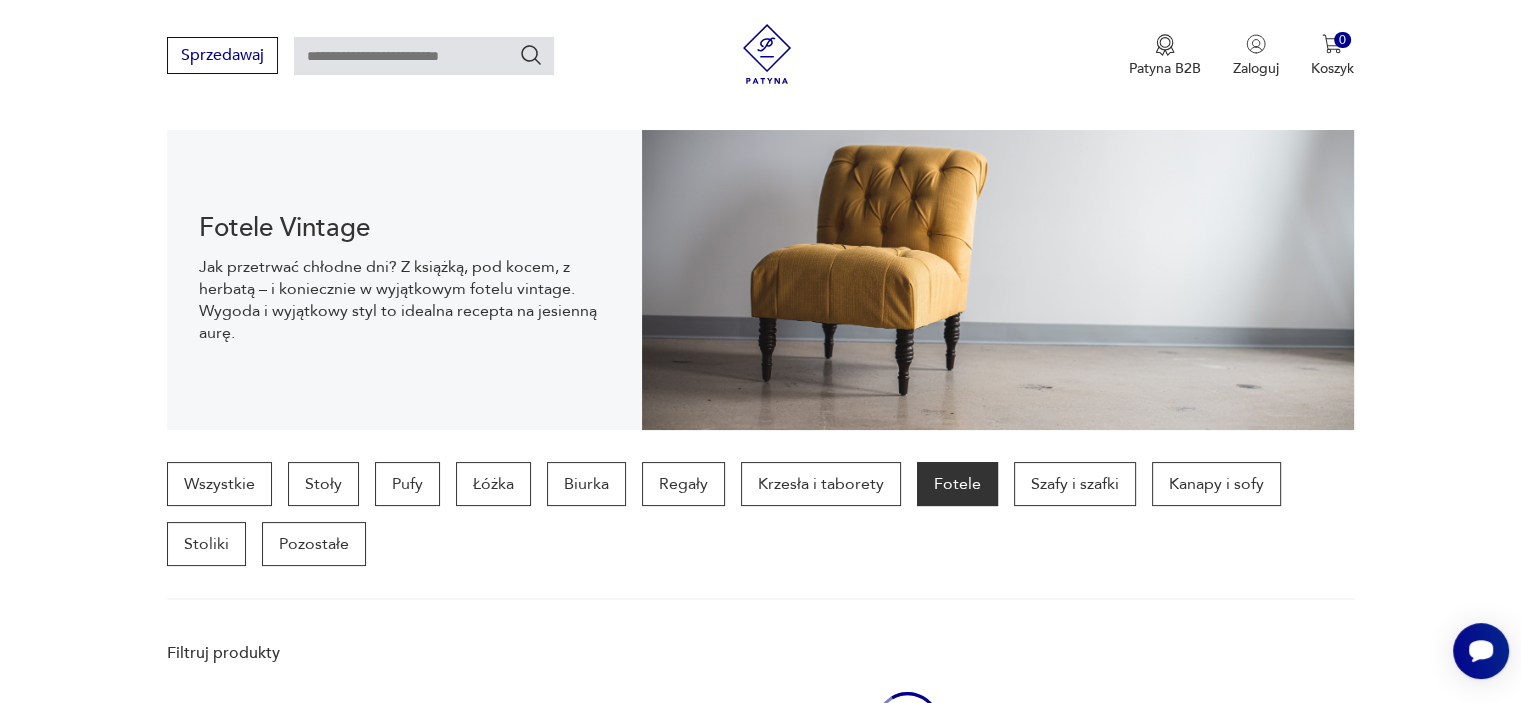 scroll, scrollTop: 2006, scrollLeft: 0, axis: vertical 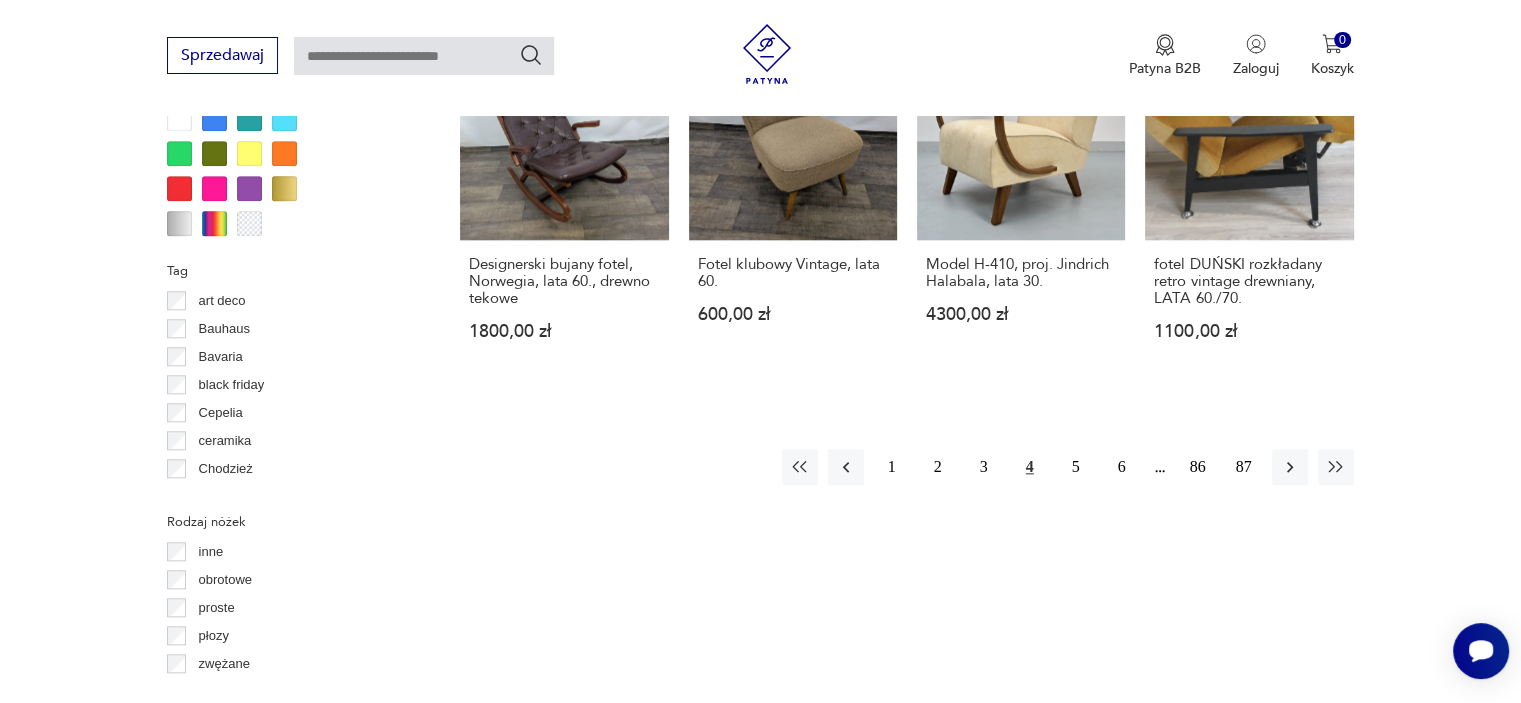 click on "5" at bounding box center [1076, 467] 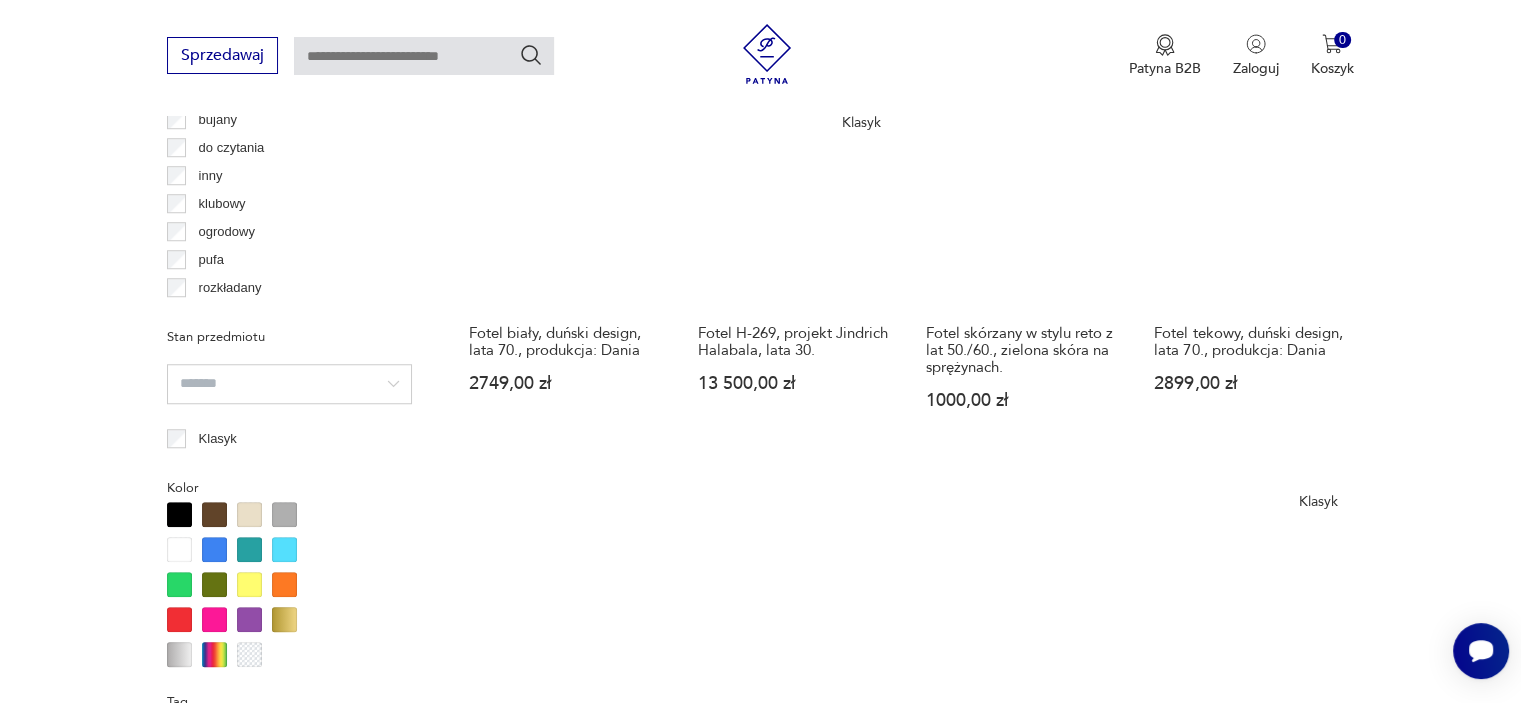 scroll, scrollTop: 1830, scrollLeft: 0, axis: vertical 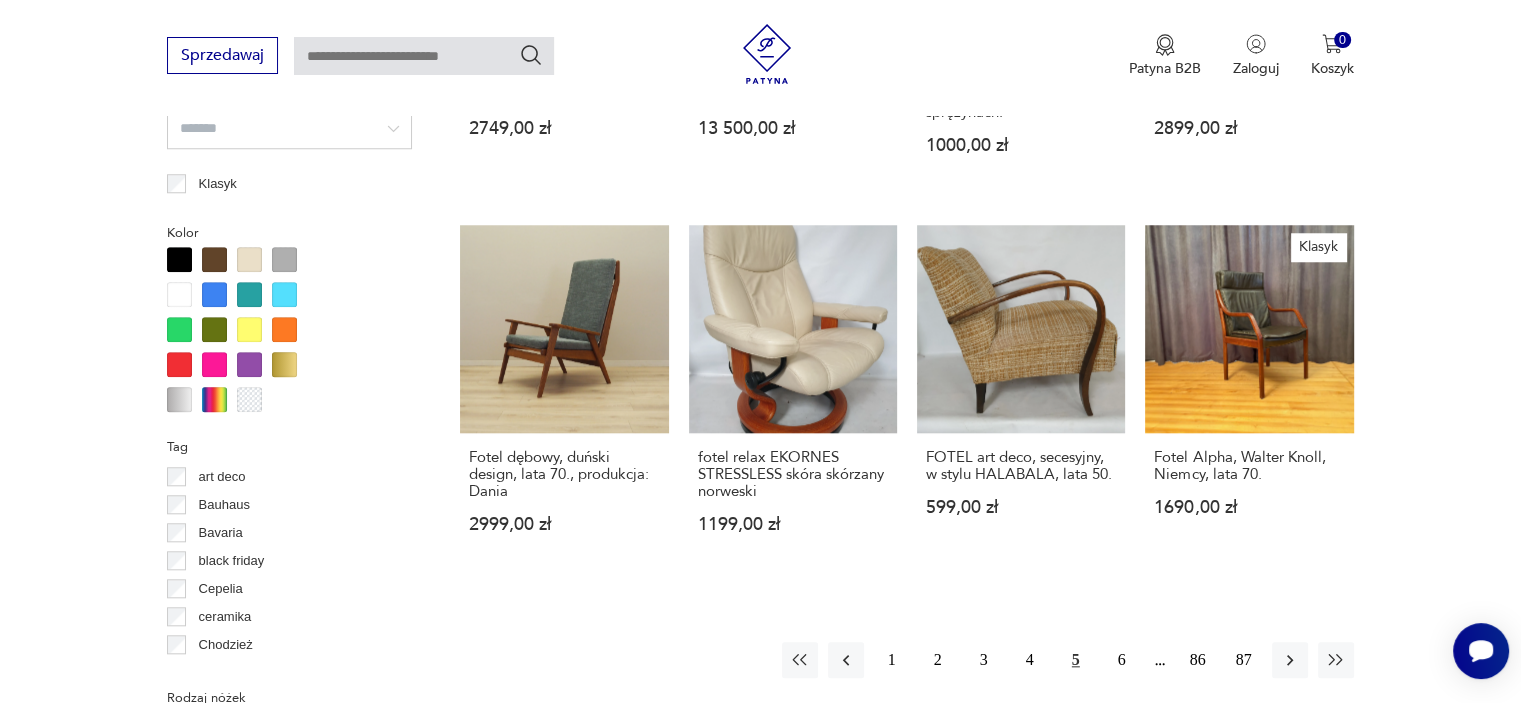 click on "FOTEL art deco, secesyjny, w stylu HALABALA, lata [YEAR] 599,00 zł" at bounding box center (1021, 398) 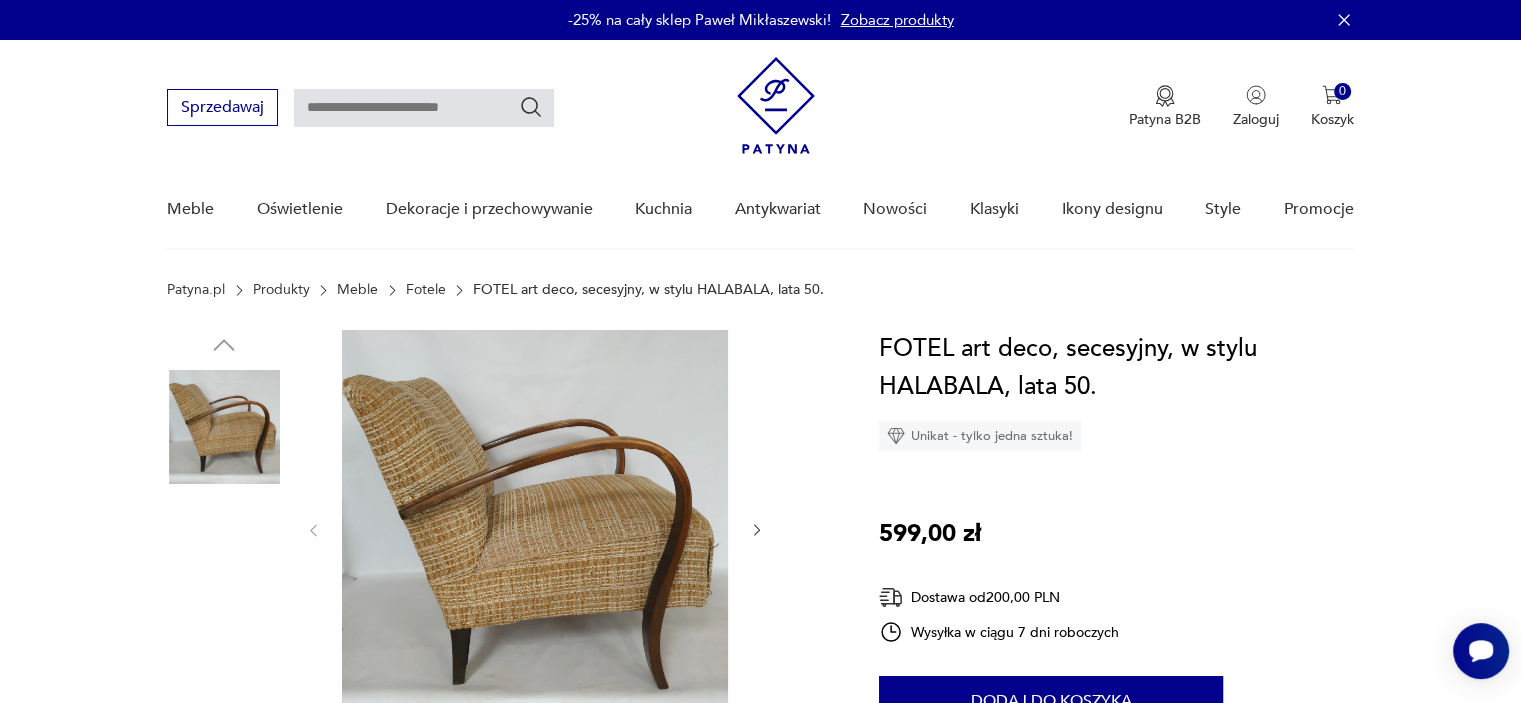 scroll, scrollTop: 100, scrollLeft: 0, axis: vertical 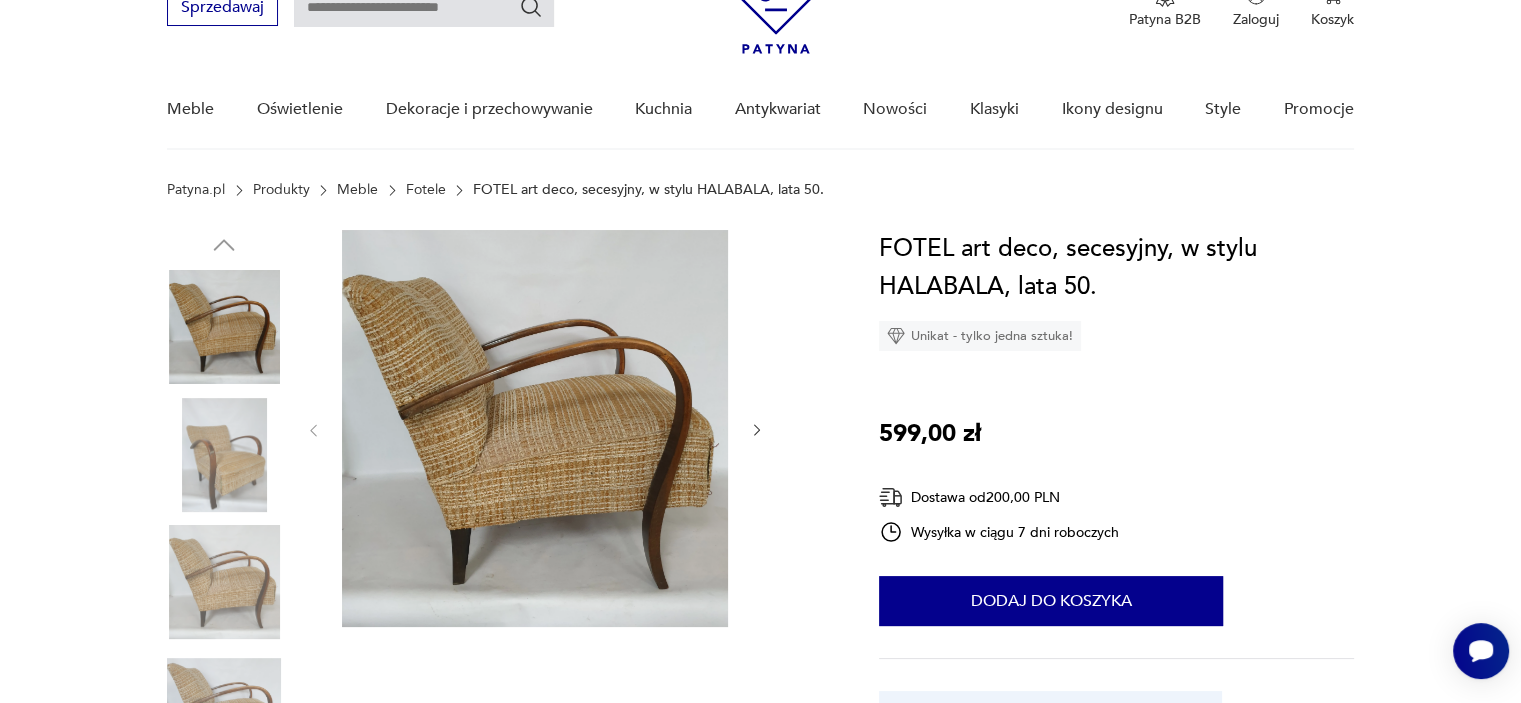 click at bounding box center (224, 582) 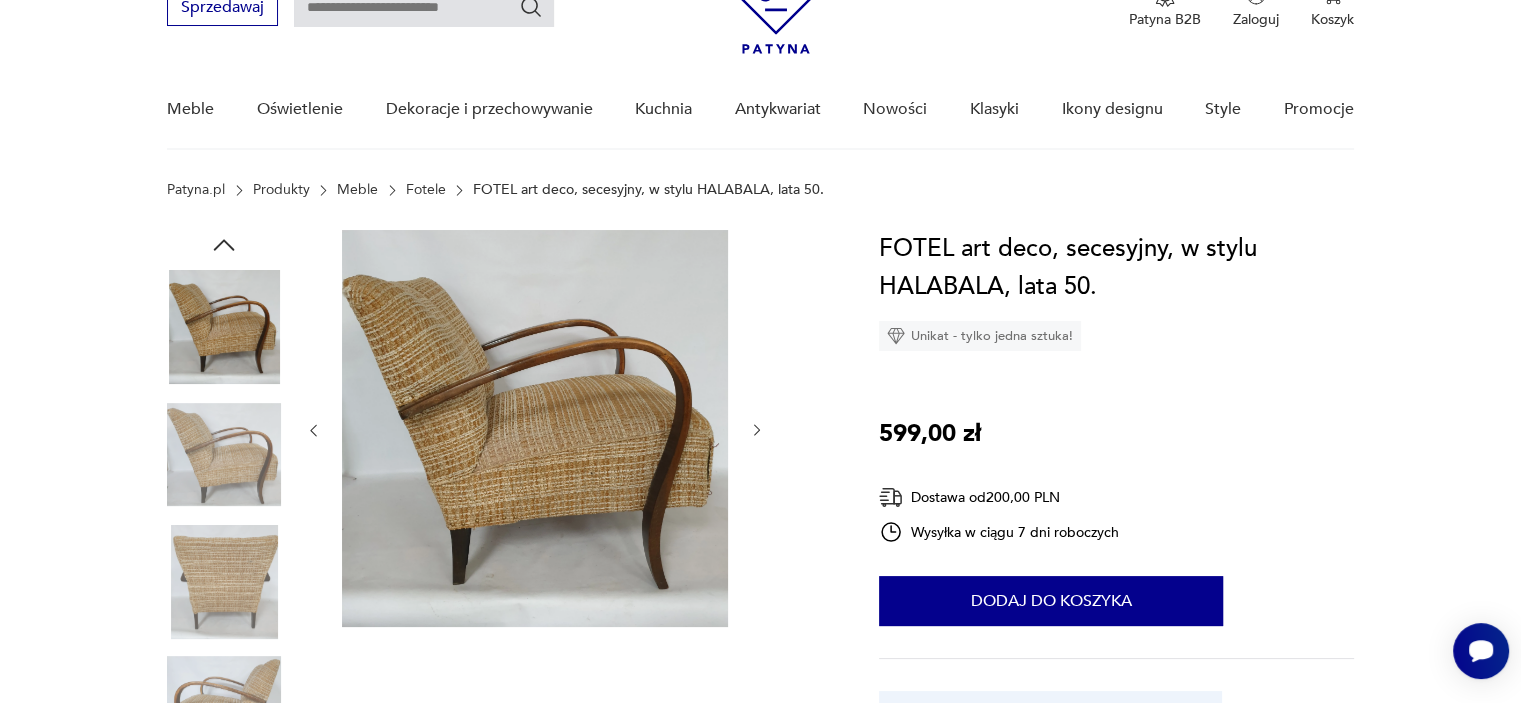 click 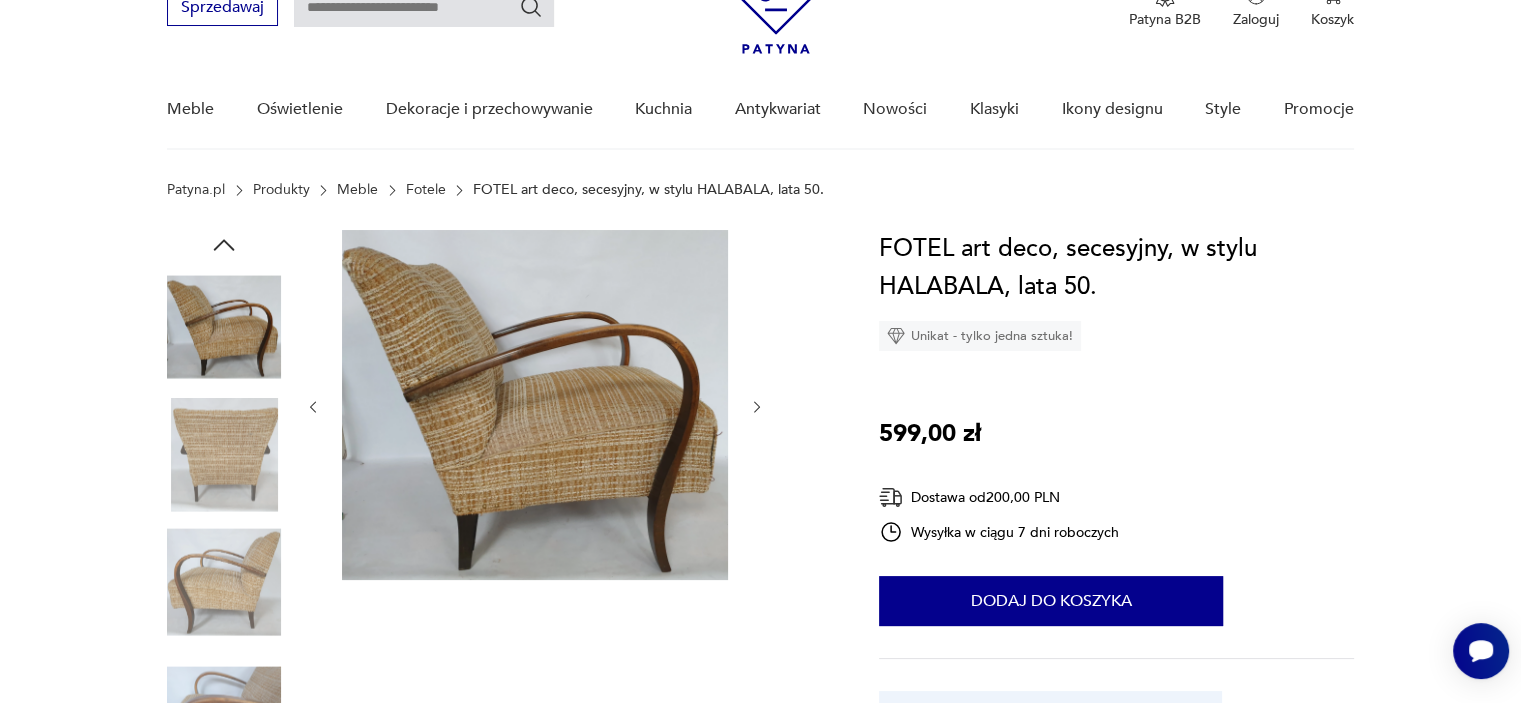 click at bounding box center (535, 407) 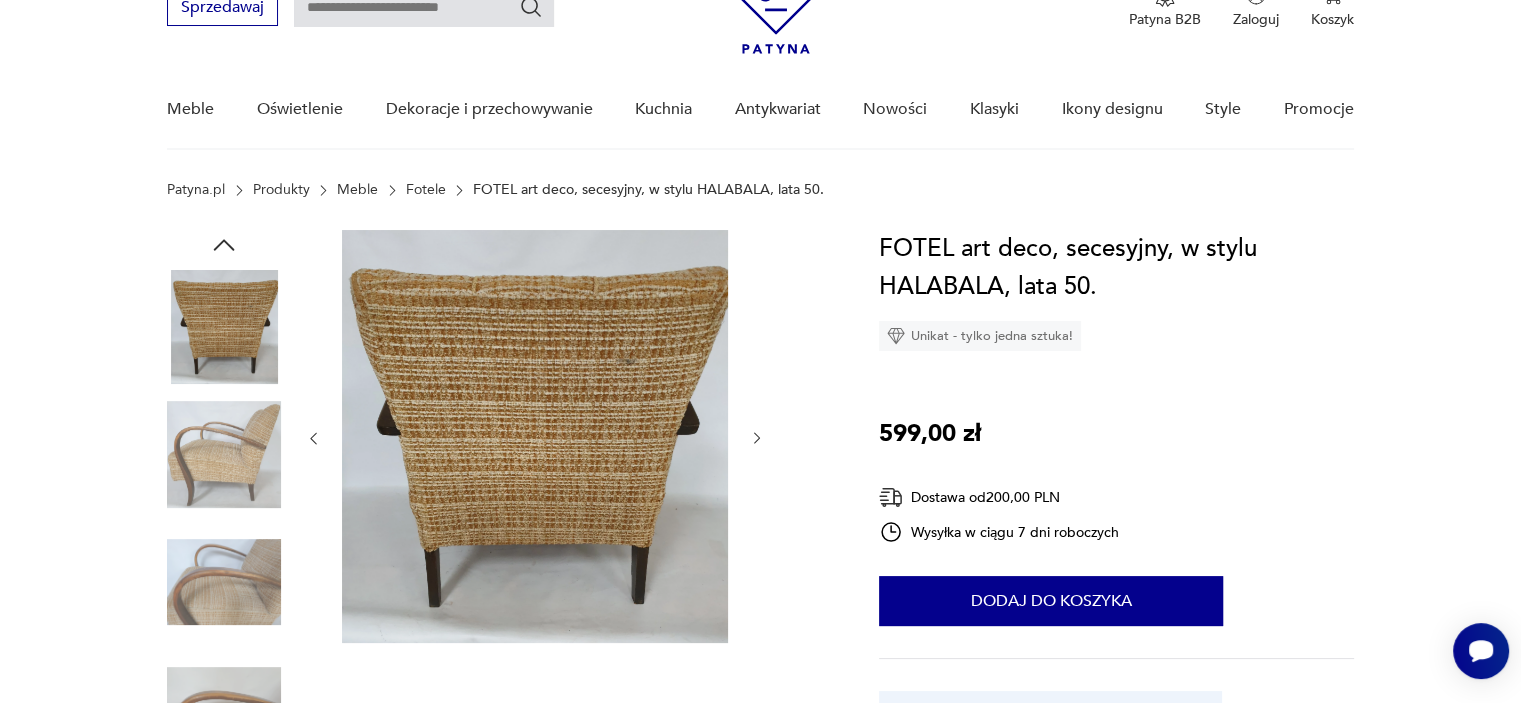 click at bounding box center (535, 438) 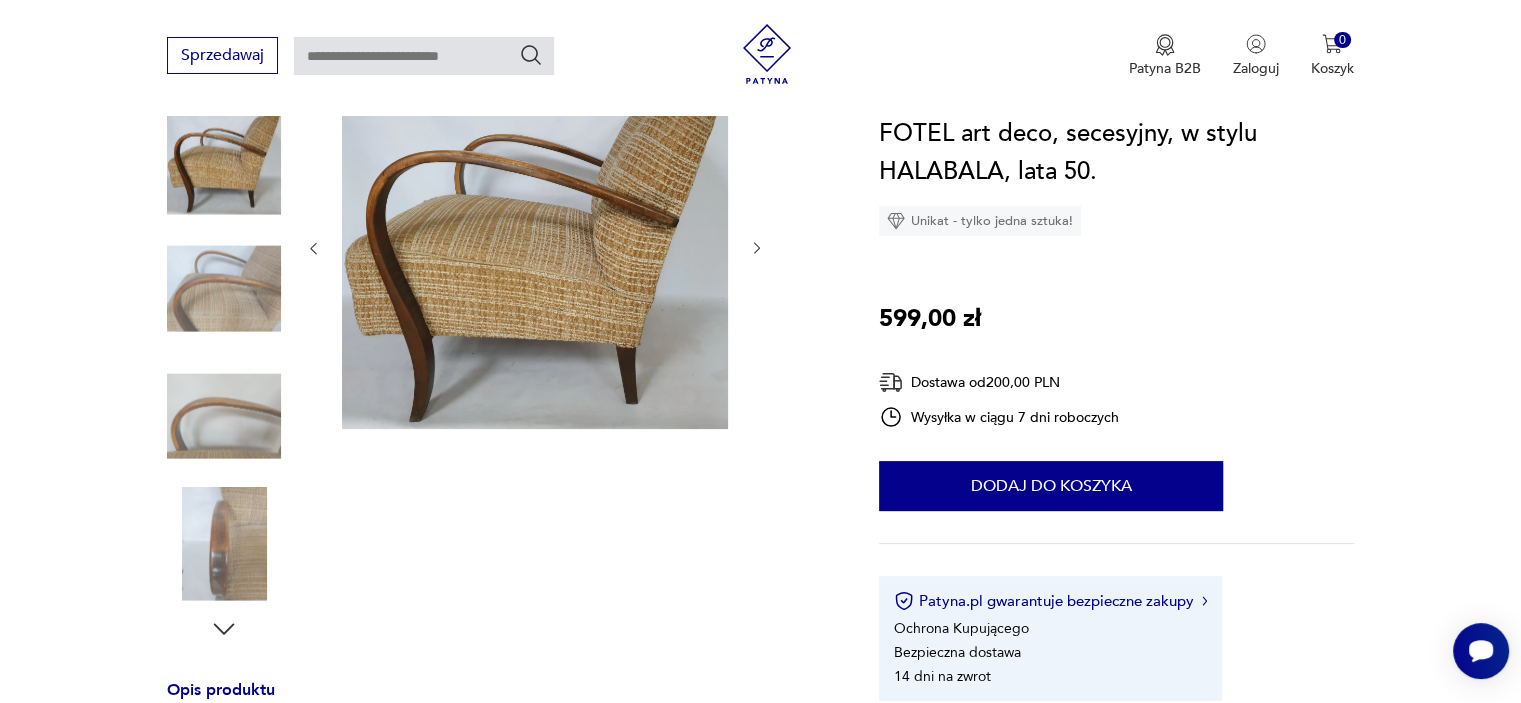 scroll, scrollTop: 300, scrollLeft: 0, axis: vertical 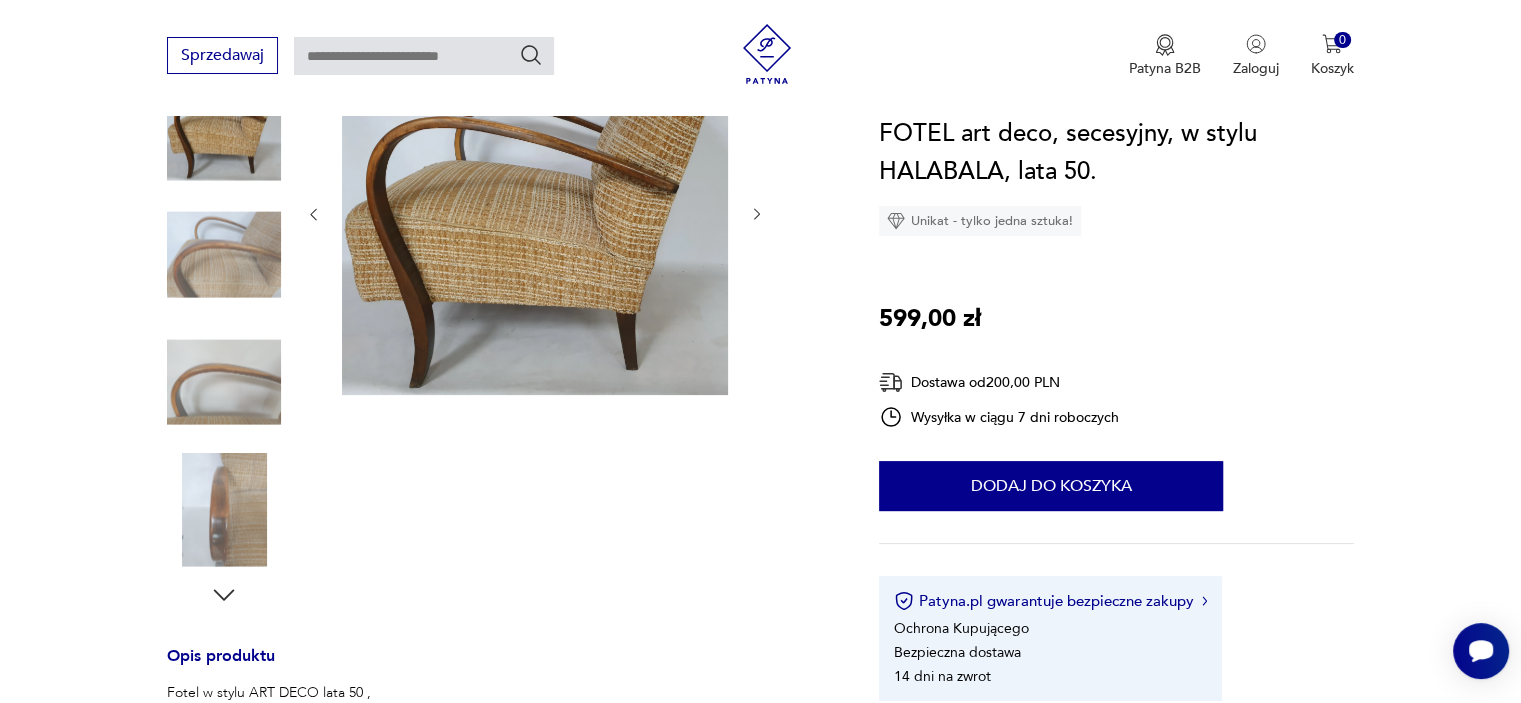 click at bounding box center (224, 510) 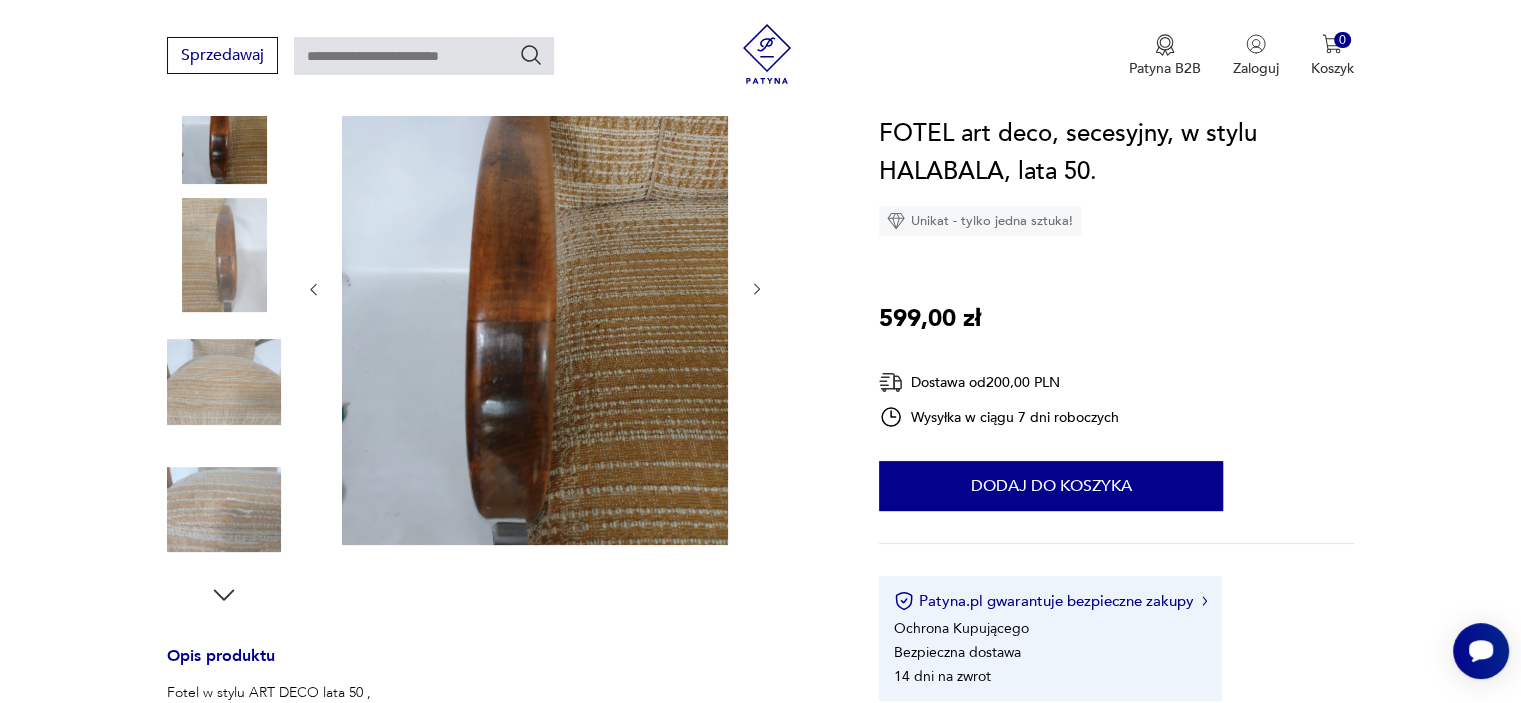 click at bounding box center [224, 382] 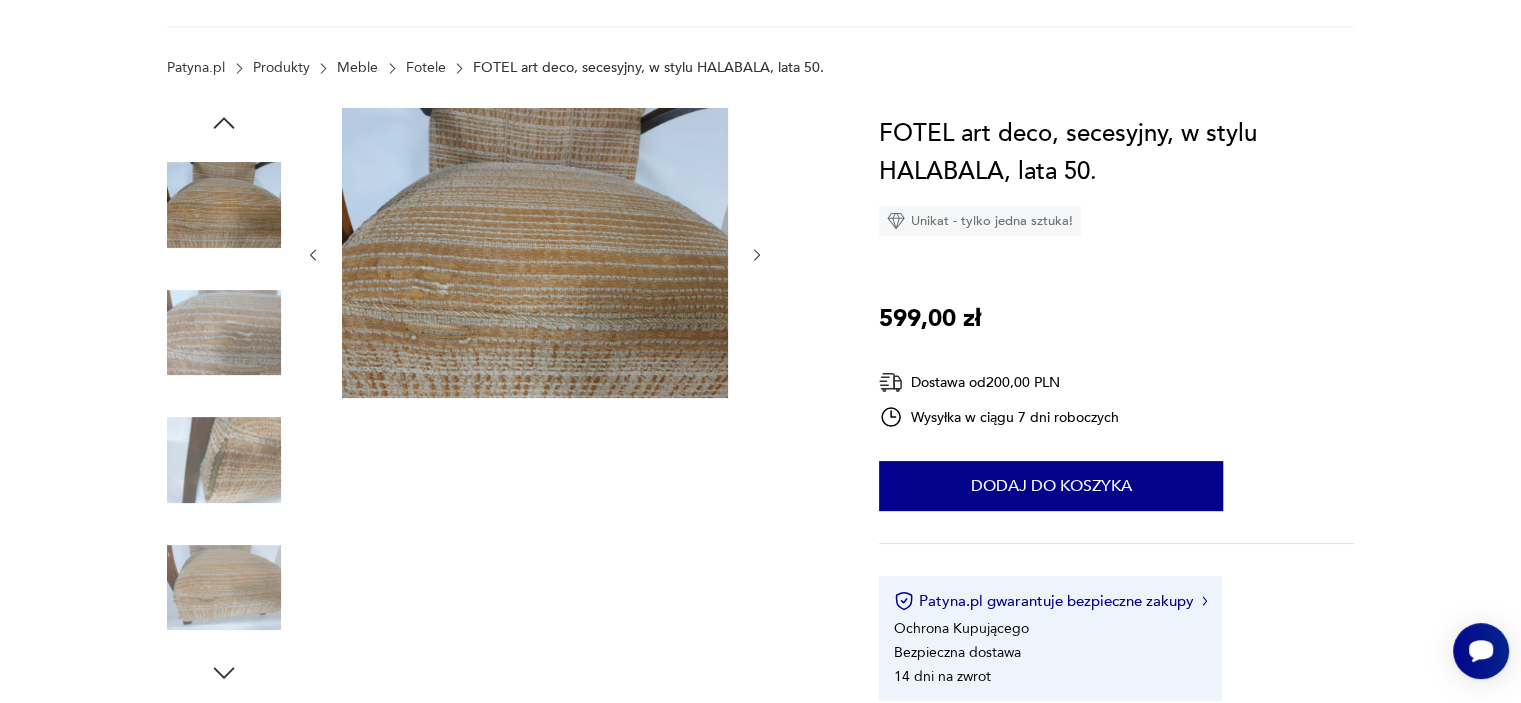 scroll, scrollTop: 100, scrollLeft: 0, axis: vertical 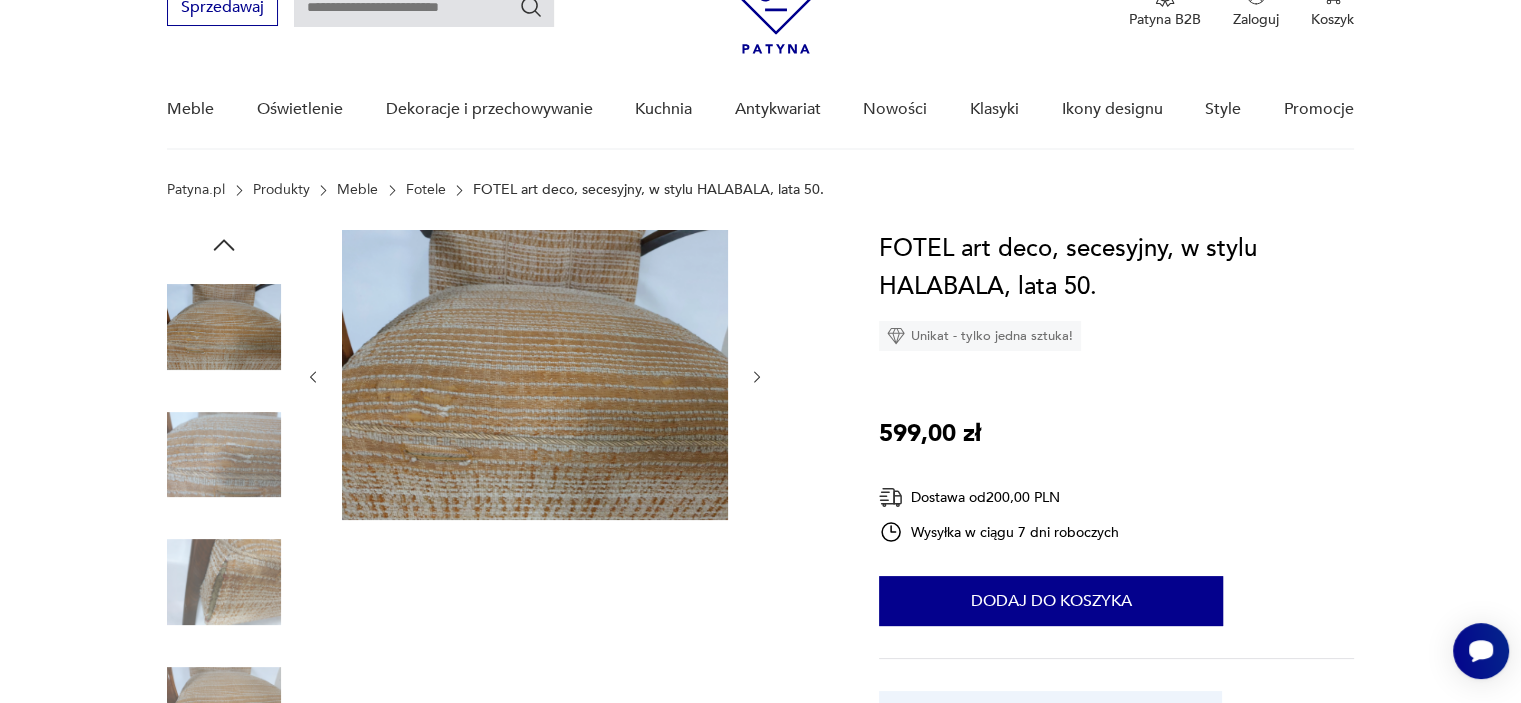 click at bounding box center [224, 455] 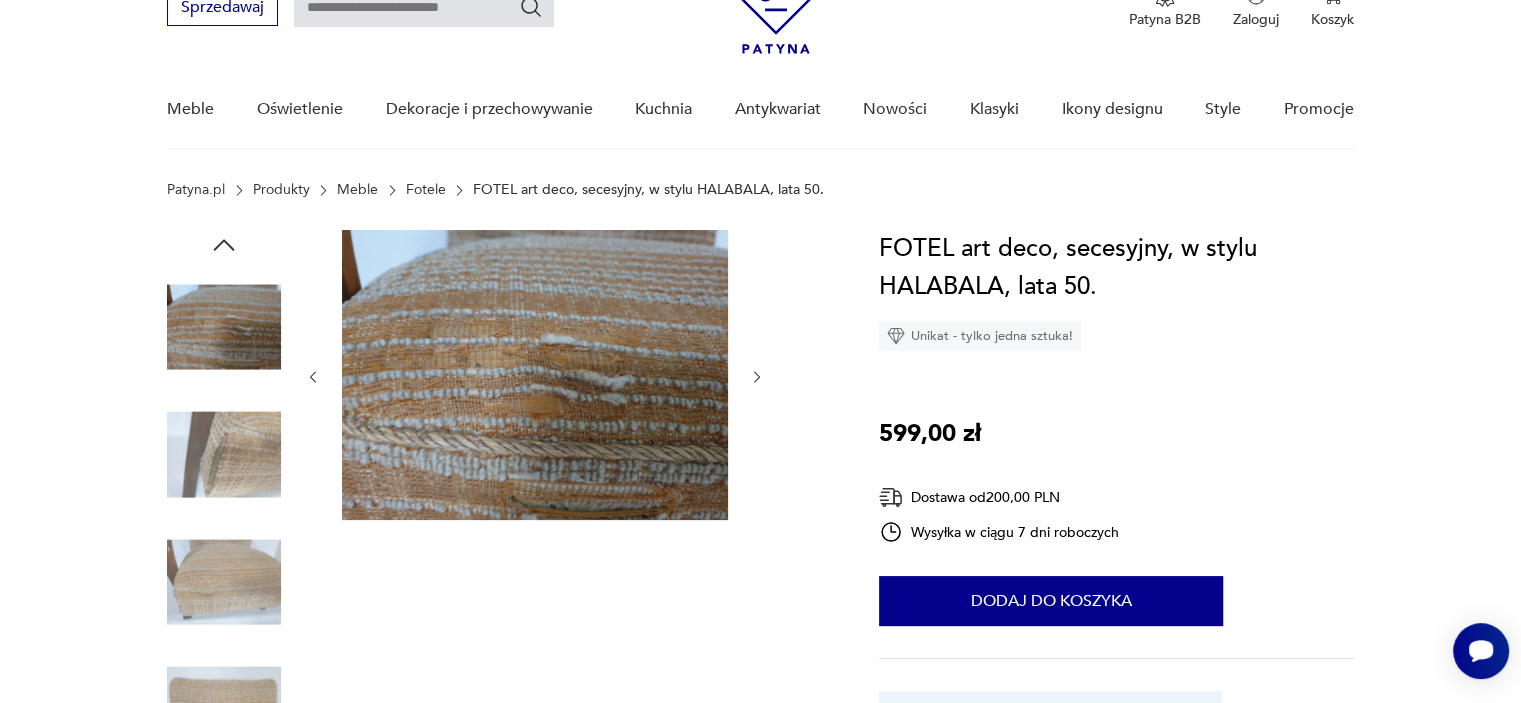 click at bounding box center (224, 327) 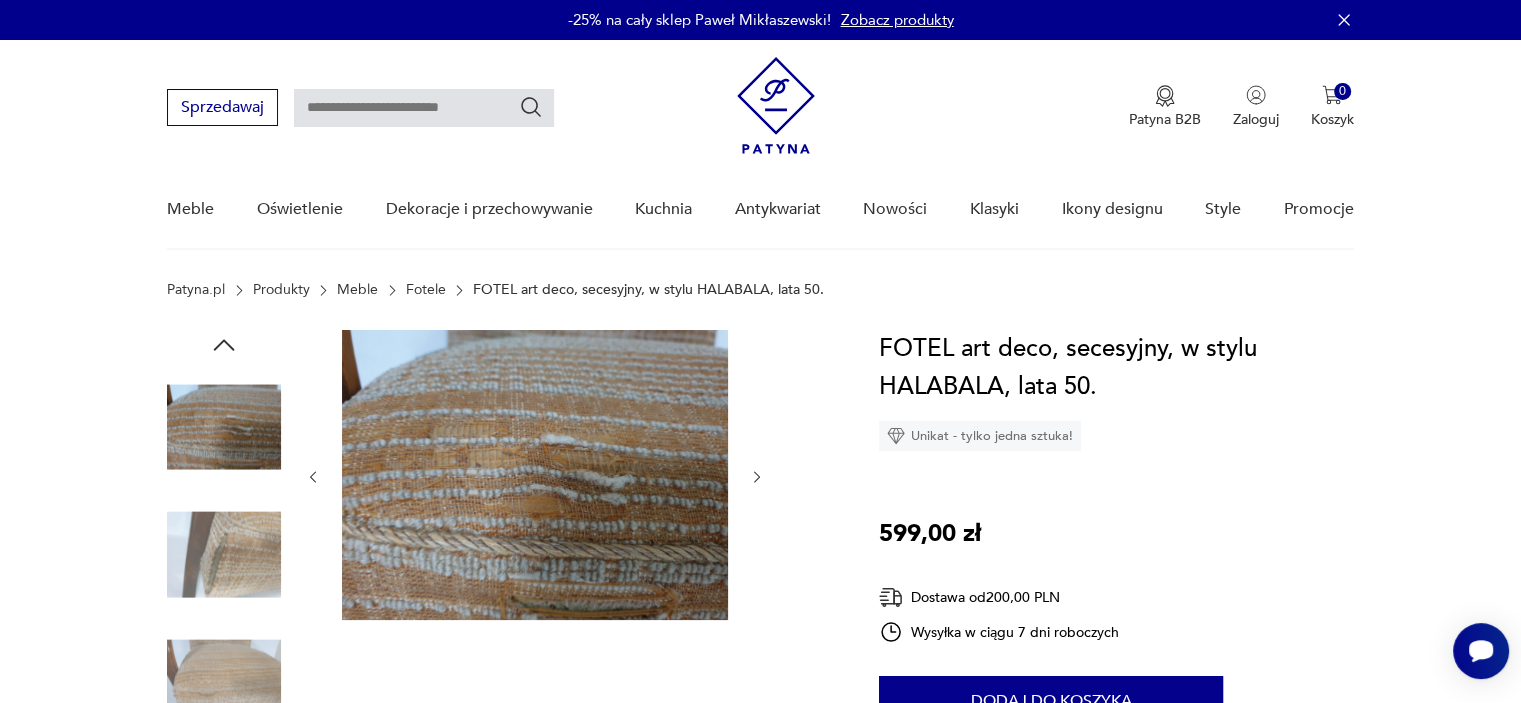 click at bounding box center (224, 555) 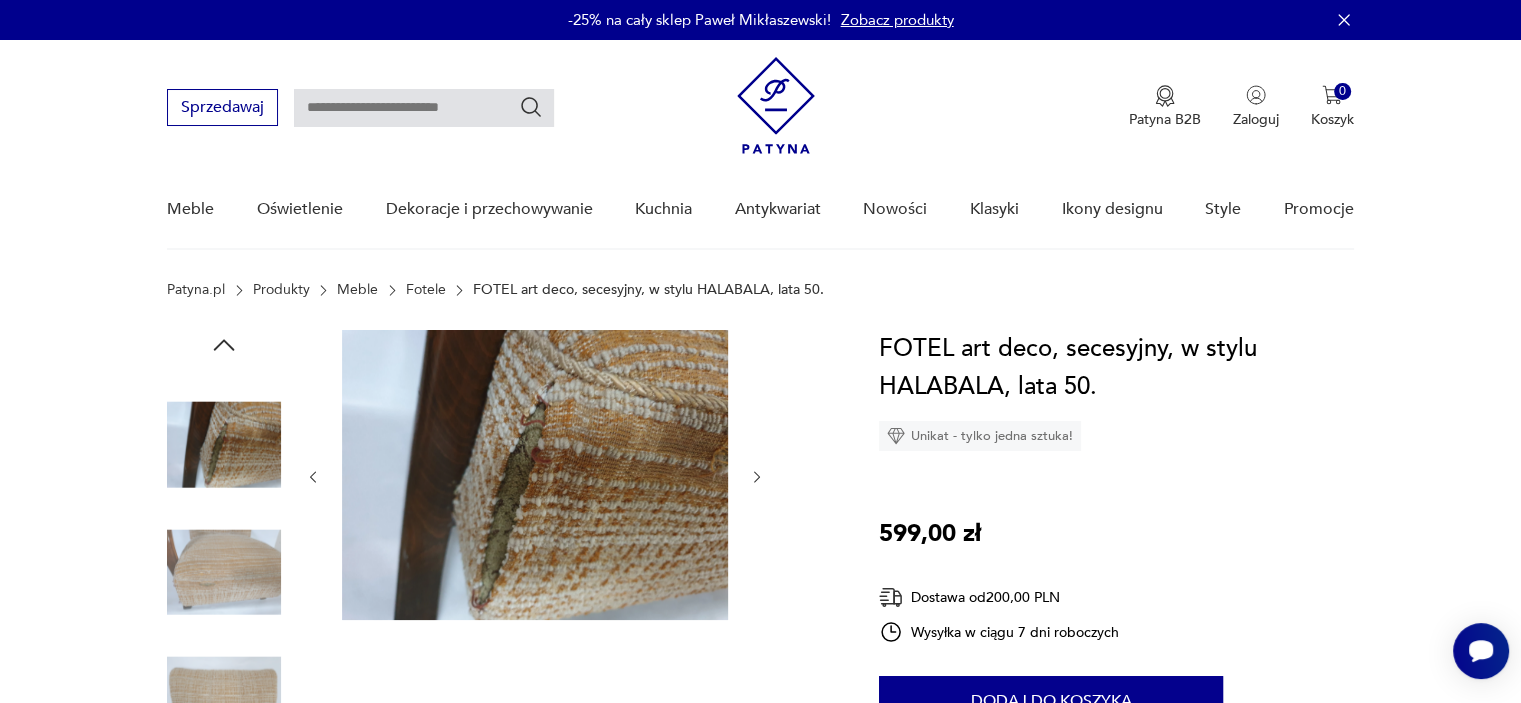 click at bounding box center (224, 700) 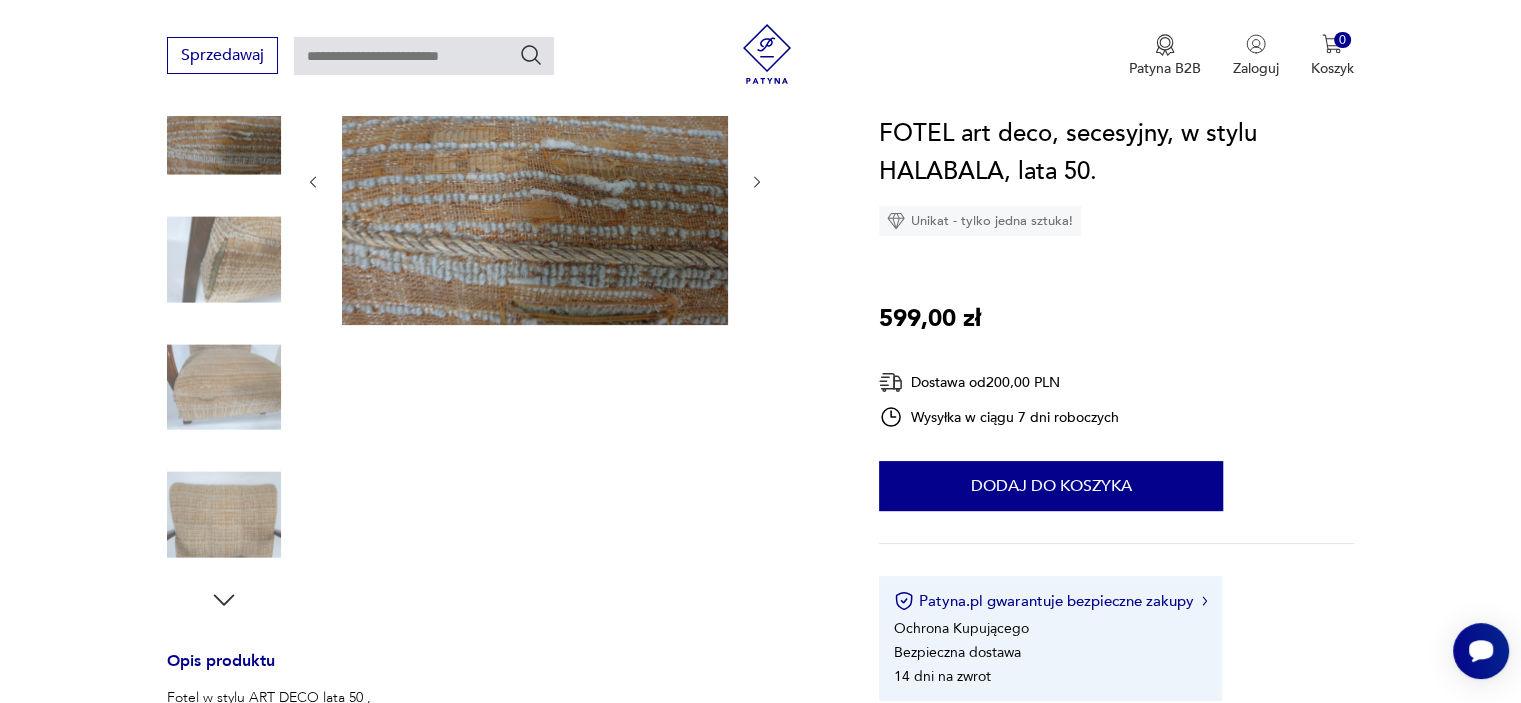 scroll, scrollTop: 300, scrollLeft: 0, axis: vertical 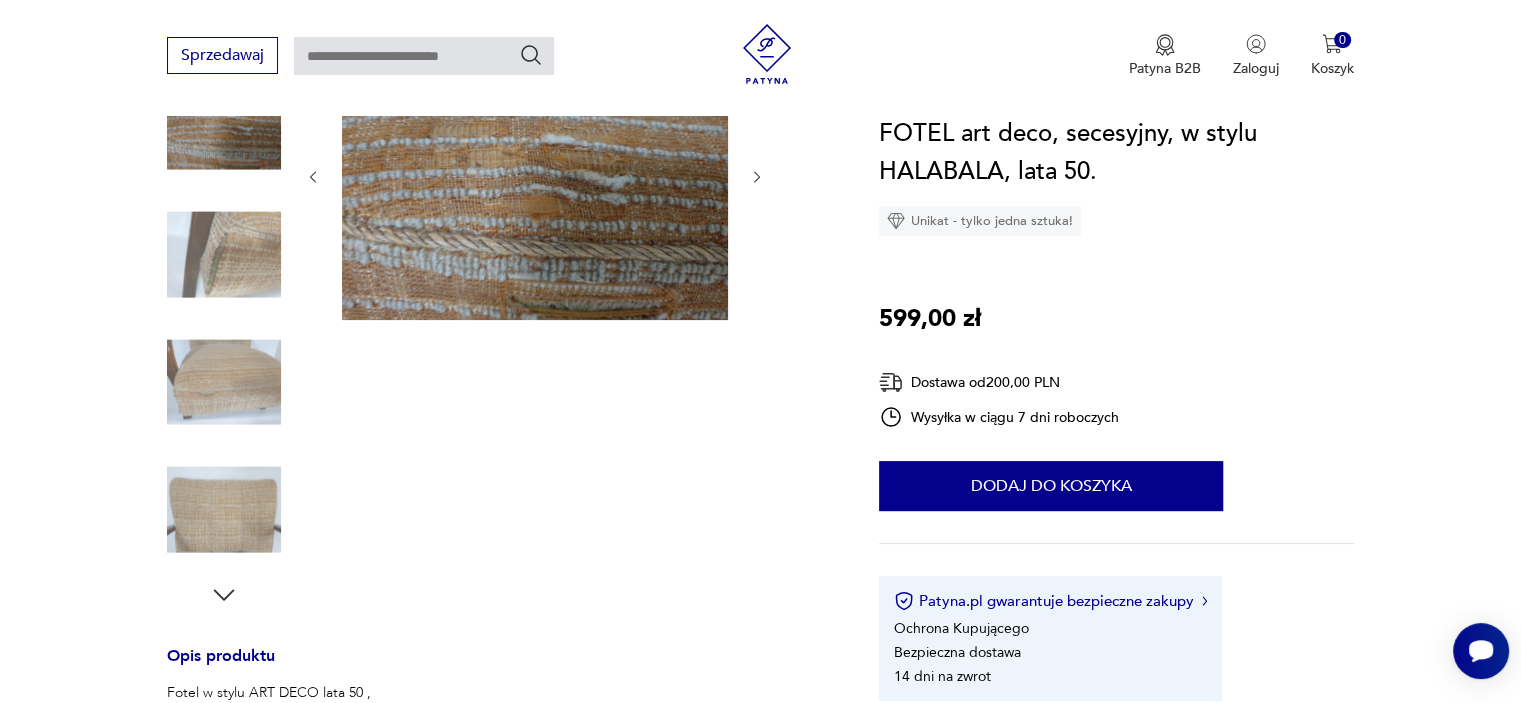 click 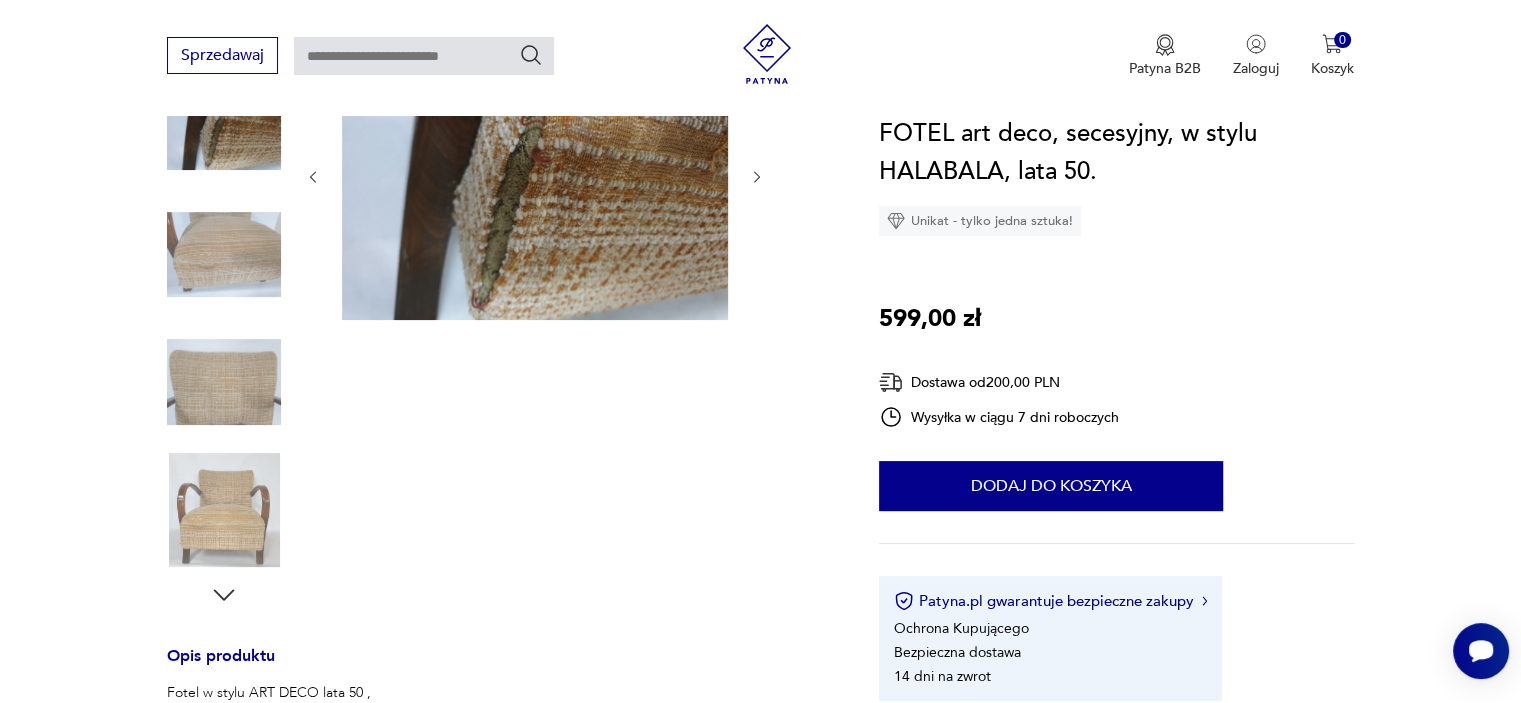 click at bounding box center (224, 510) 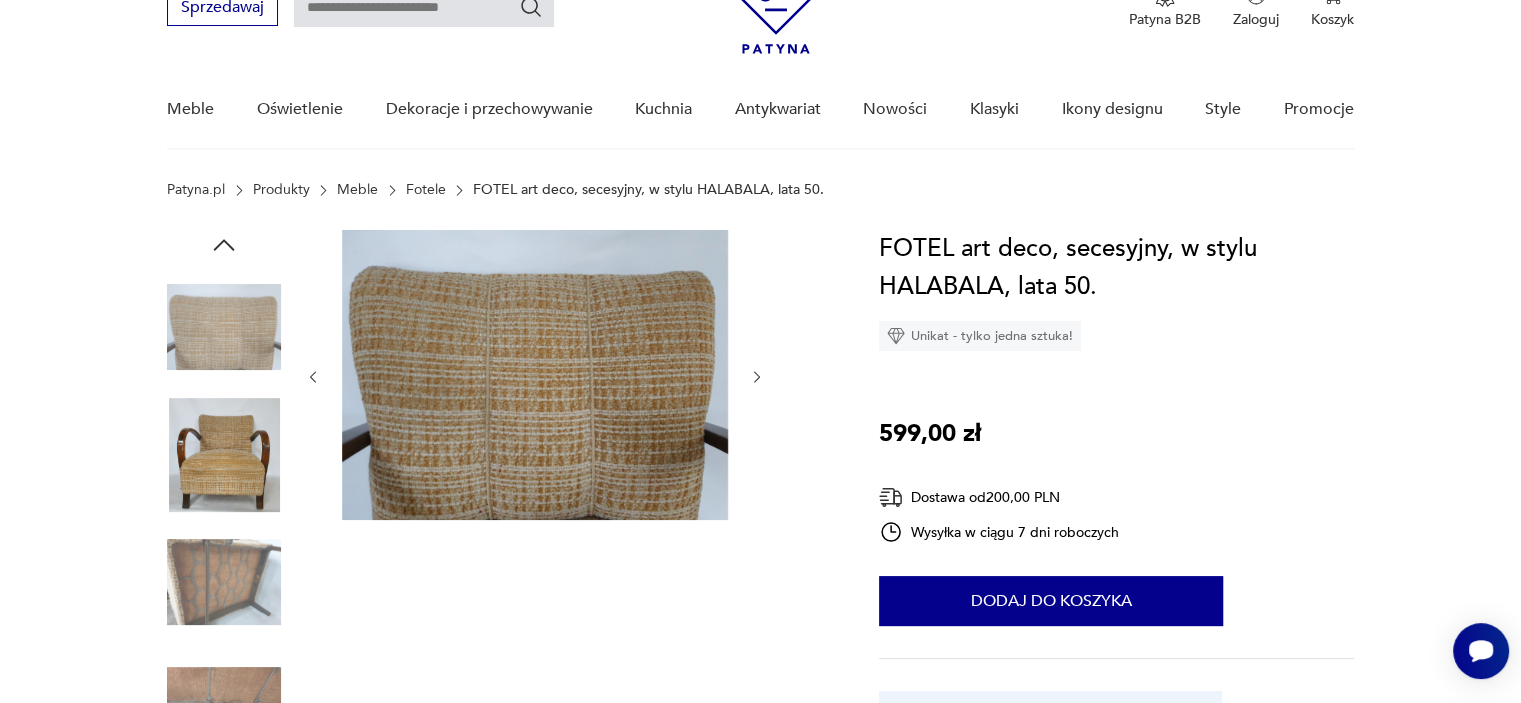 scroll, scrollTop: 100, scrollLeft: 0, axis: vertical 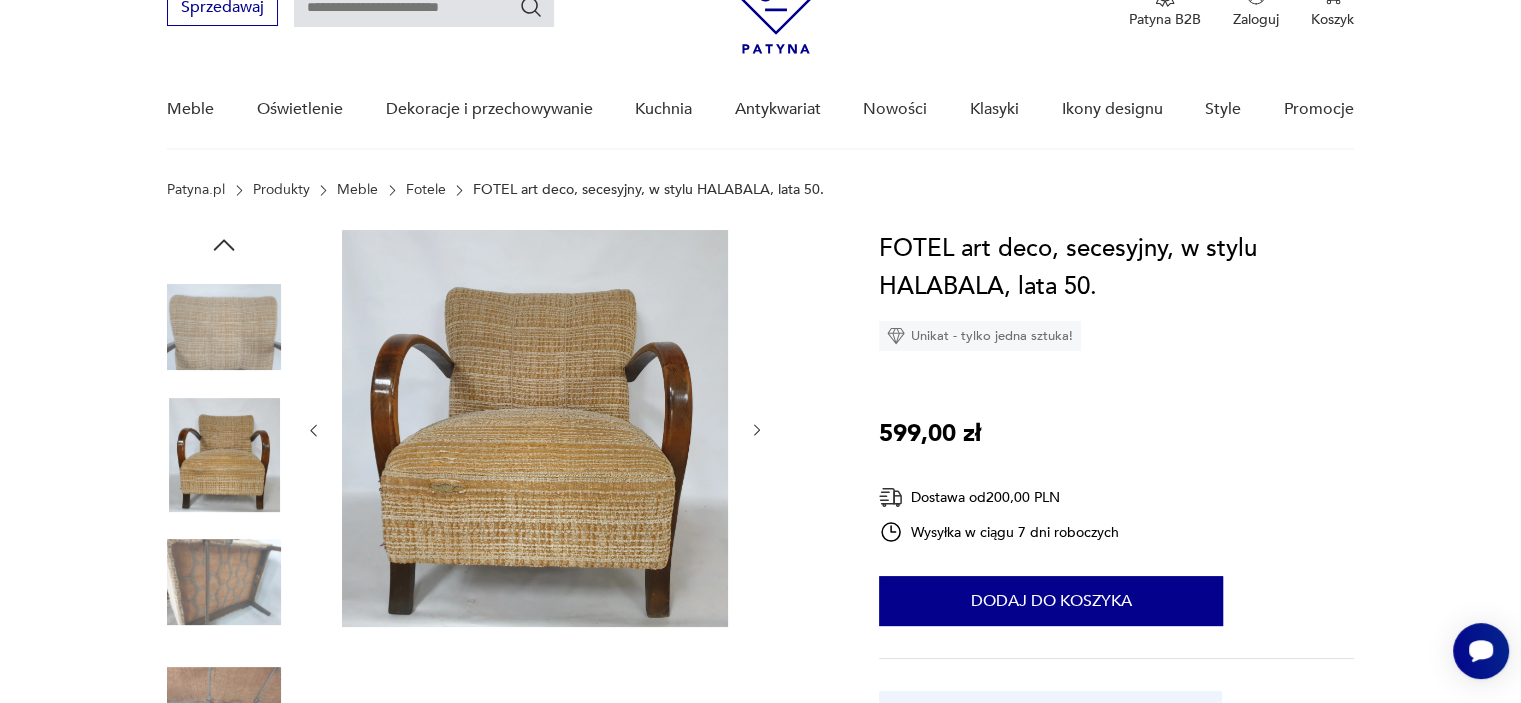 click at bounding box center (535, 428) 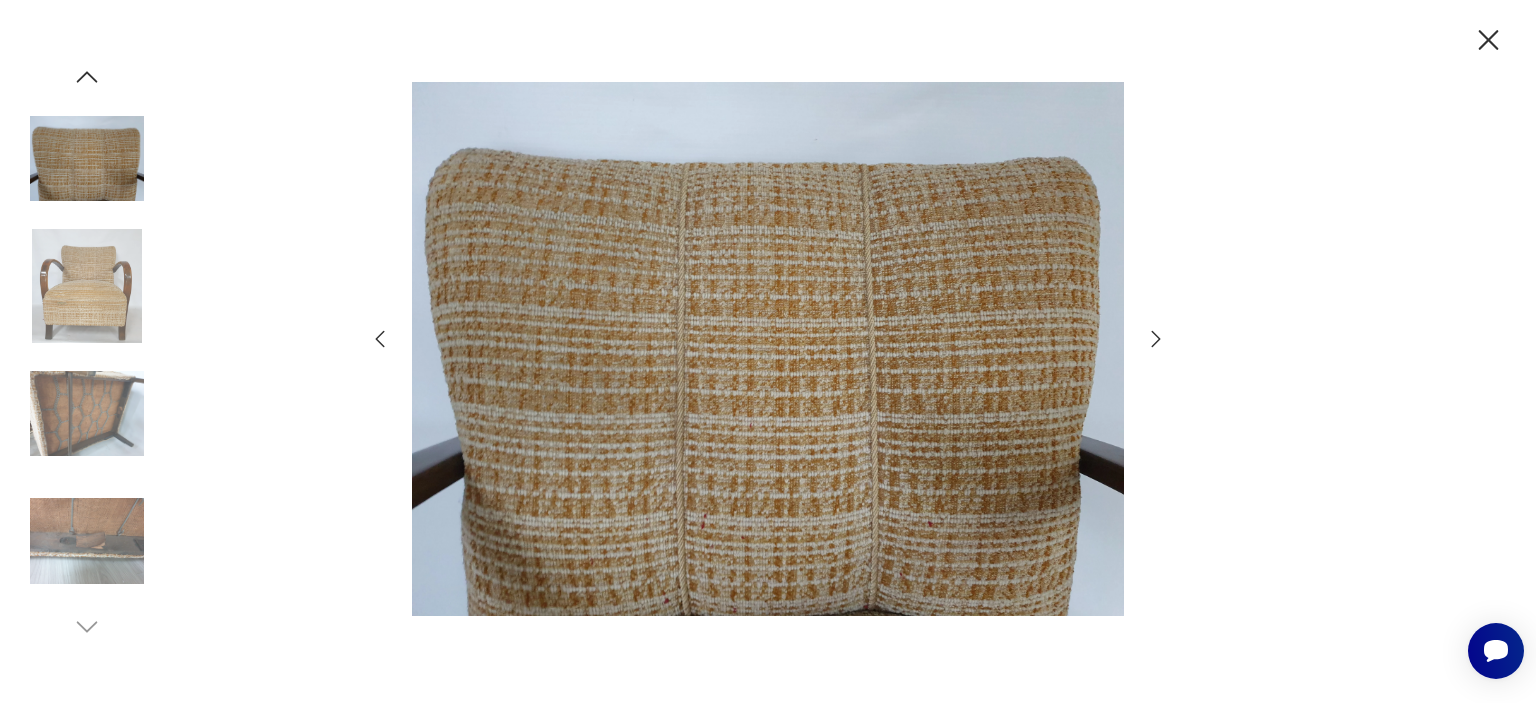 click at bounding box center [87, 414] 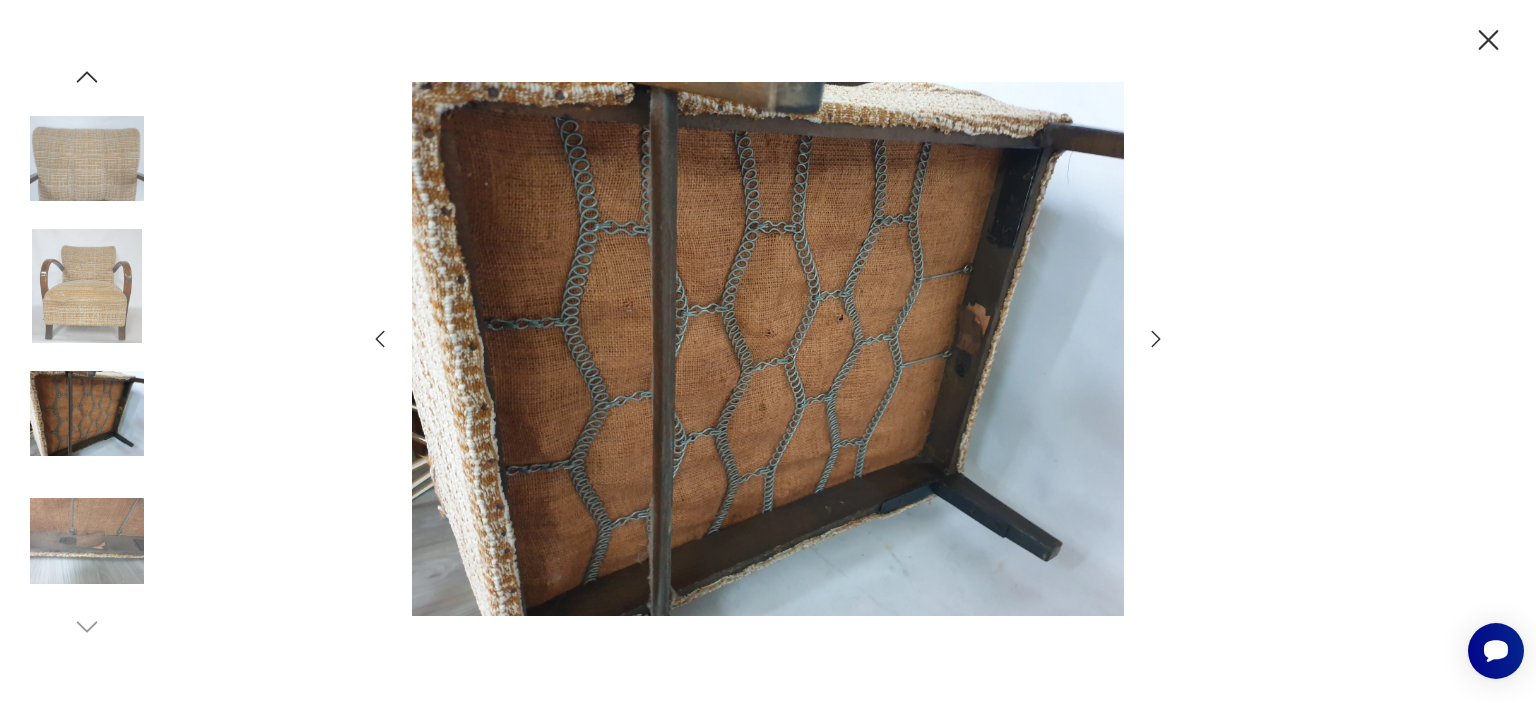 click at bounding box center [87, 541] 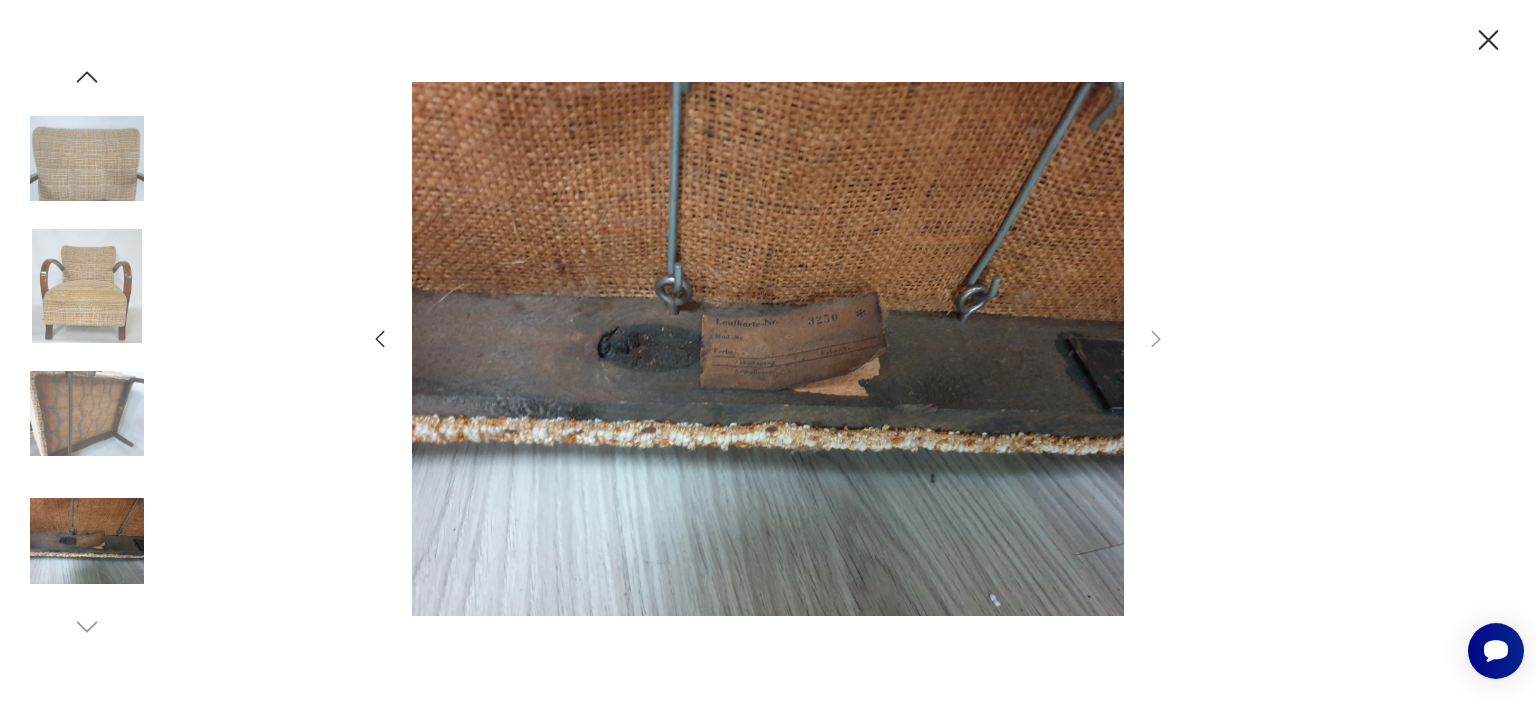 click at bounding box center (87, 286) 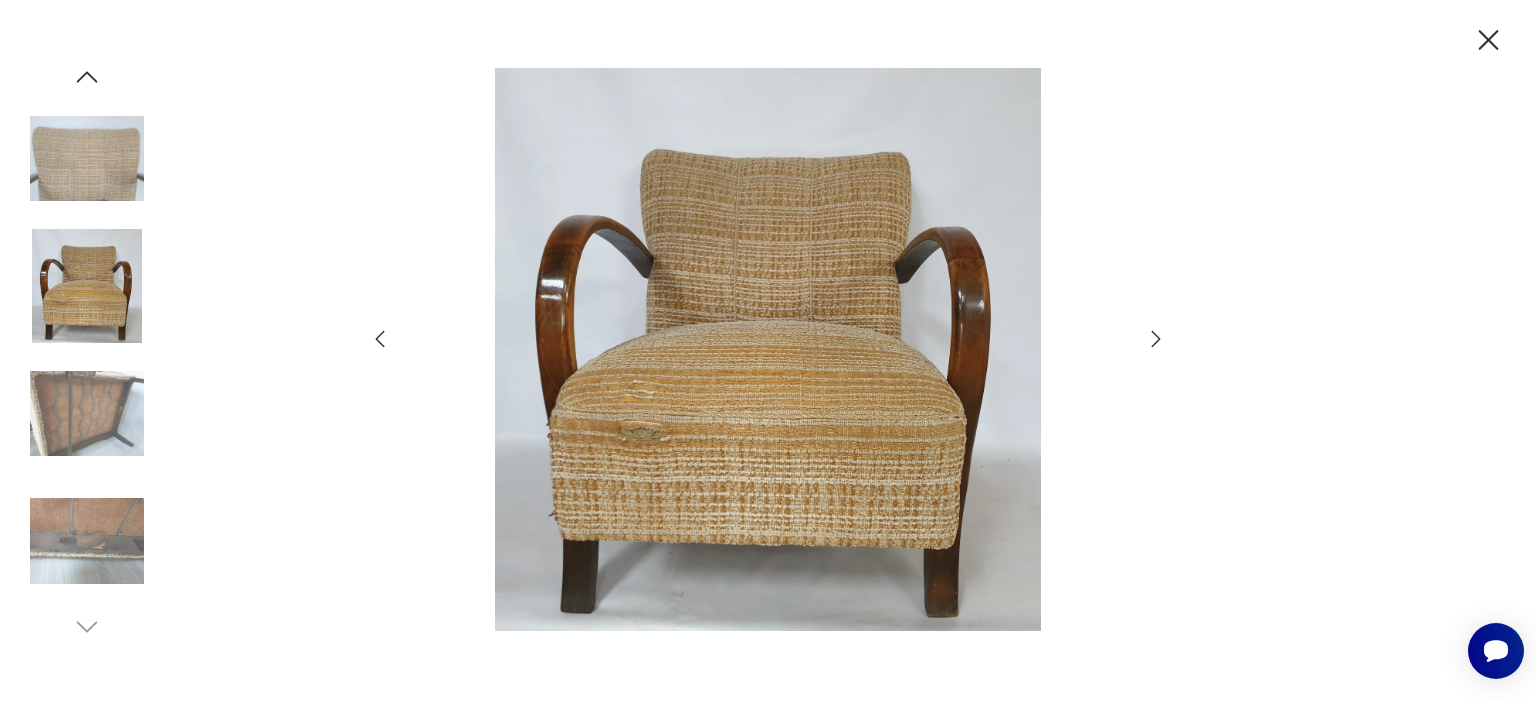 click 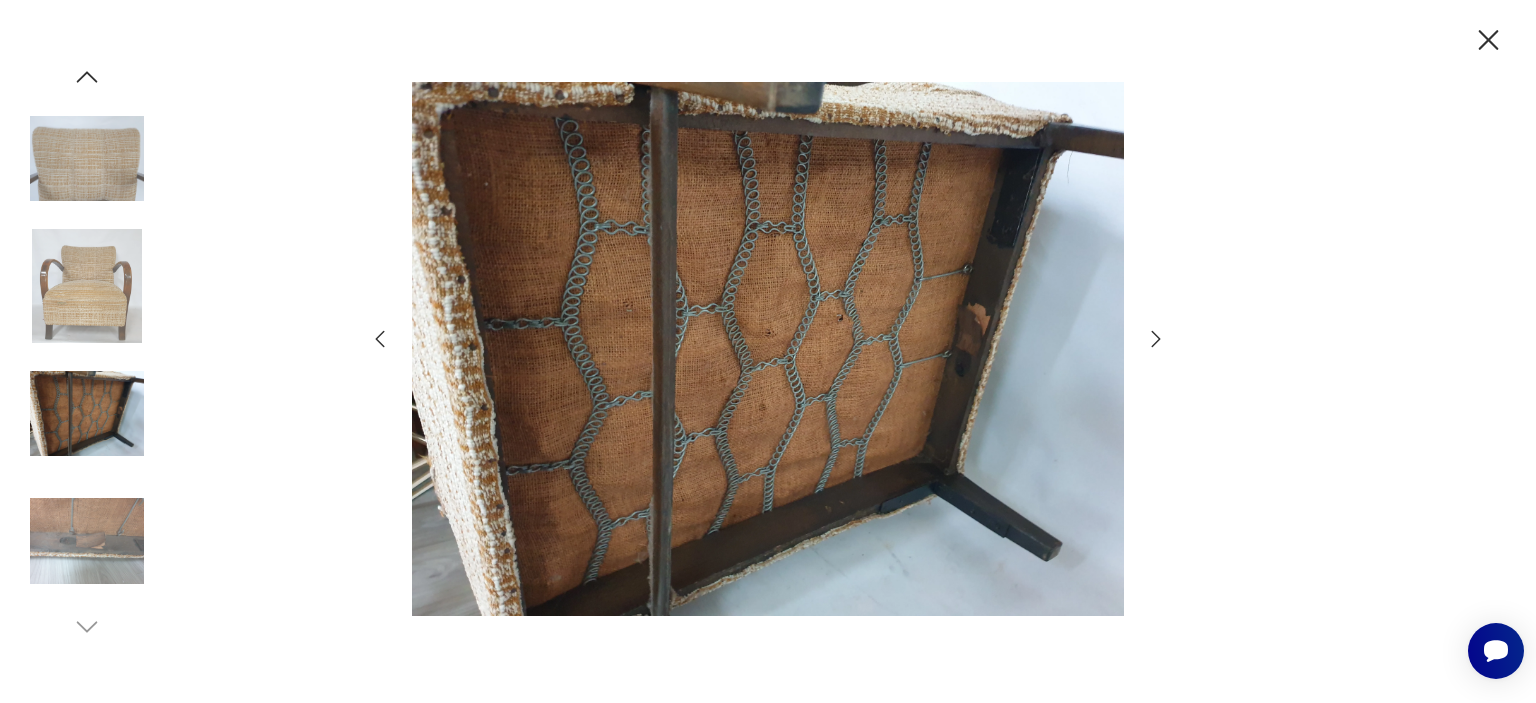 click at bounding box center (87, 159) 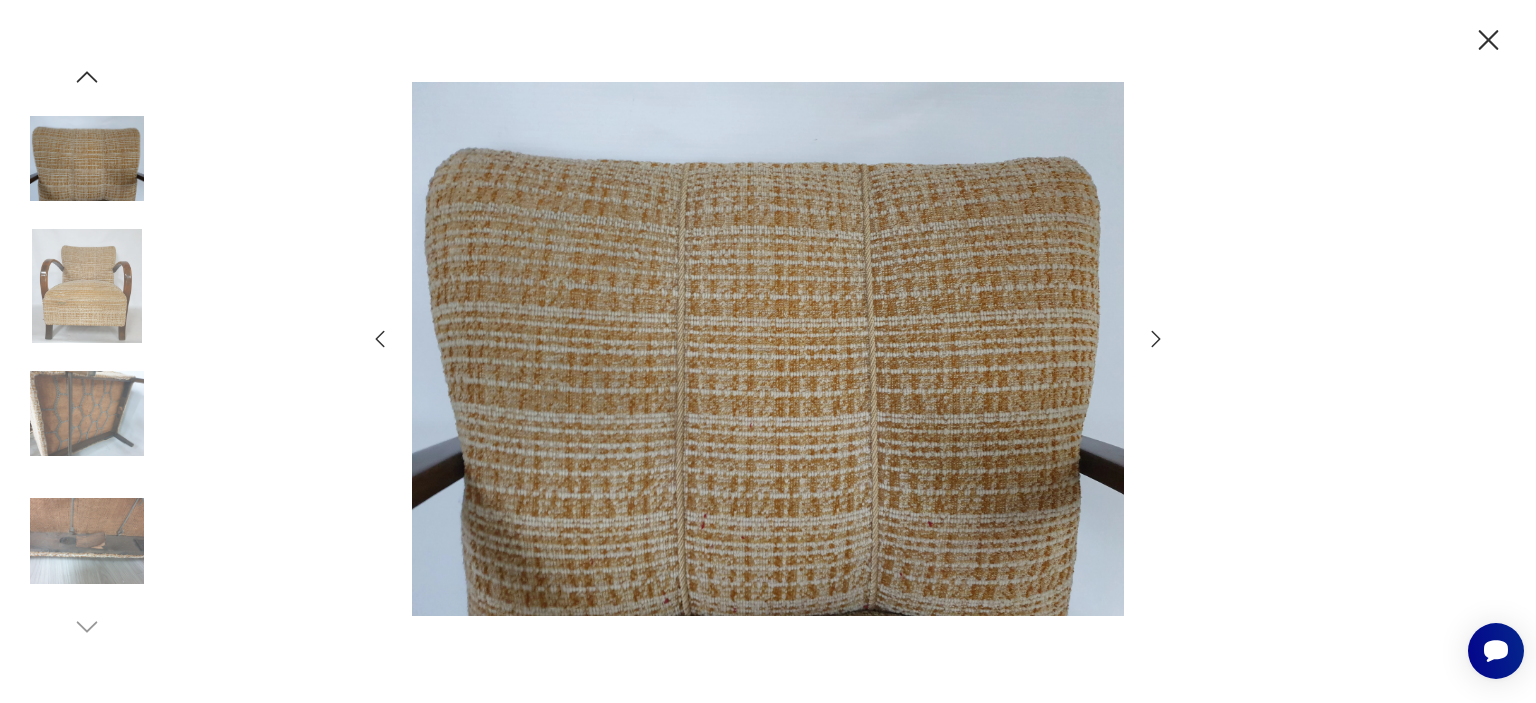click at bounding box center [87, 414] 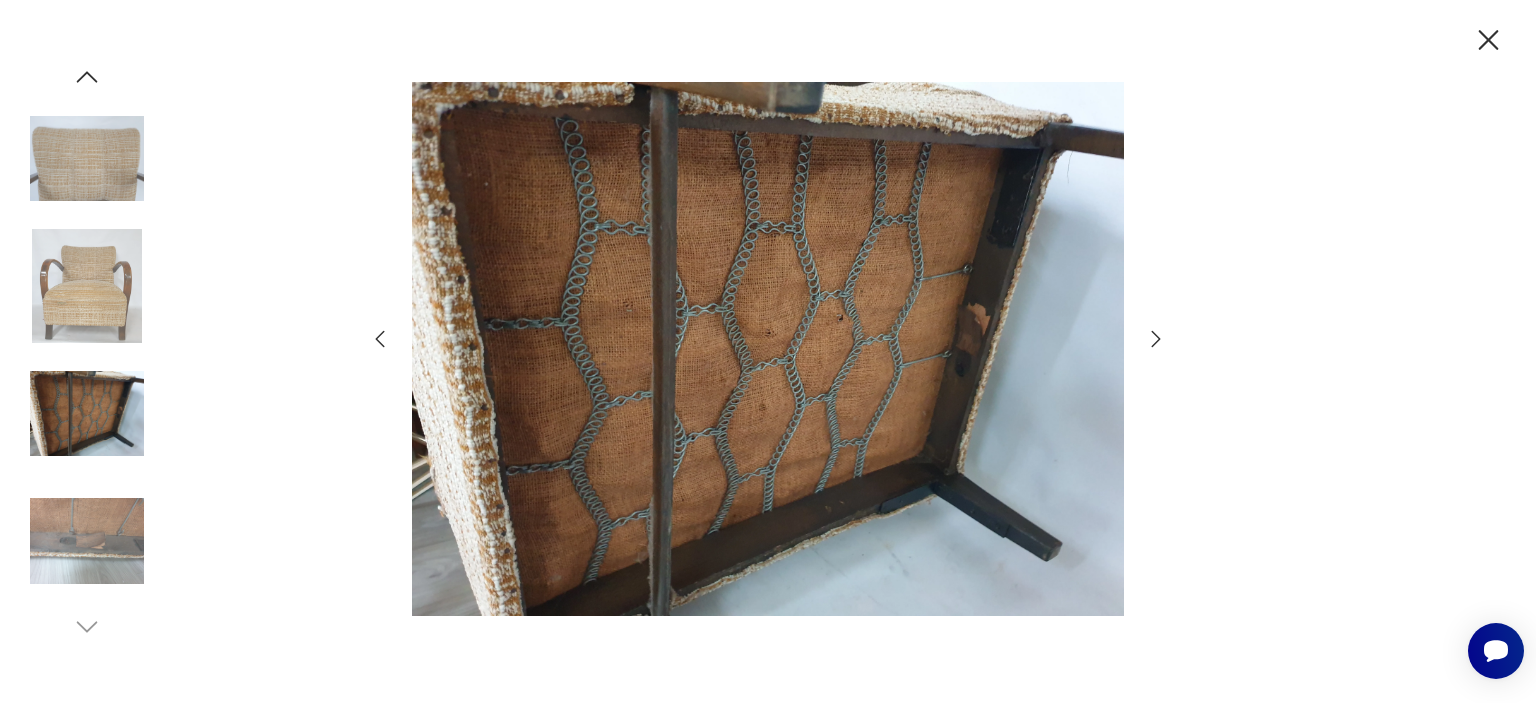 click at bounding box center (87, 541) 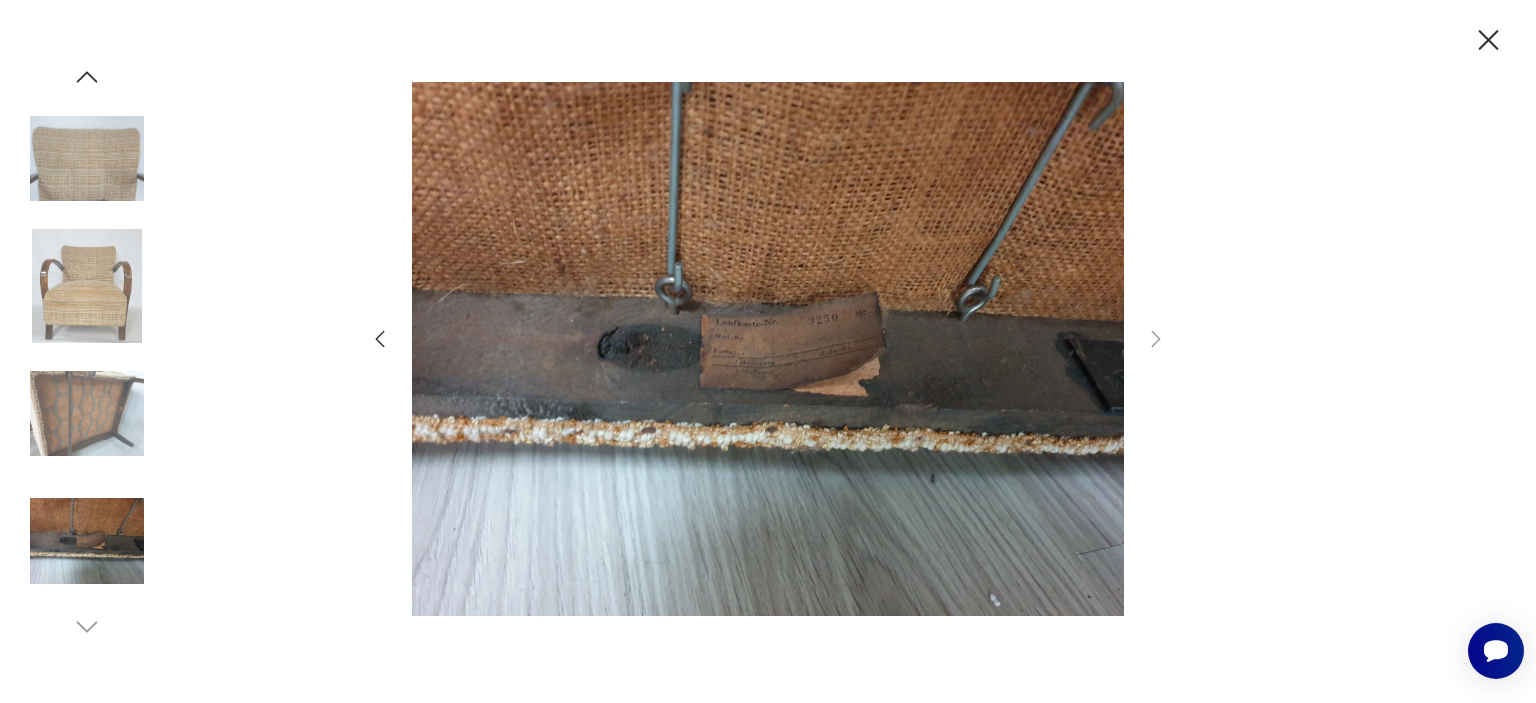 click at bounding box center [87, 286] 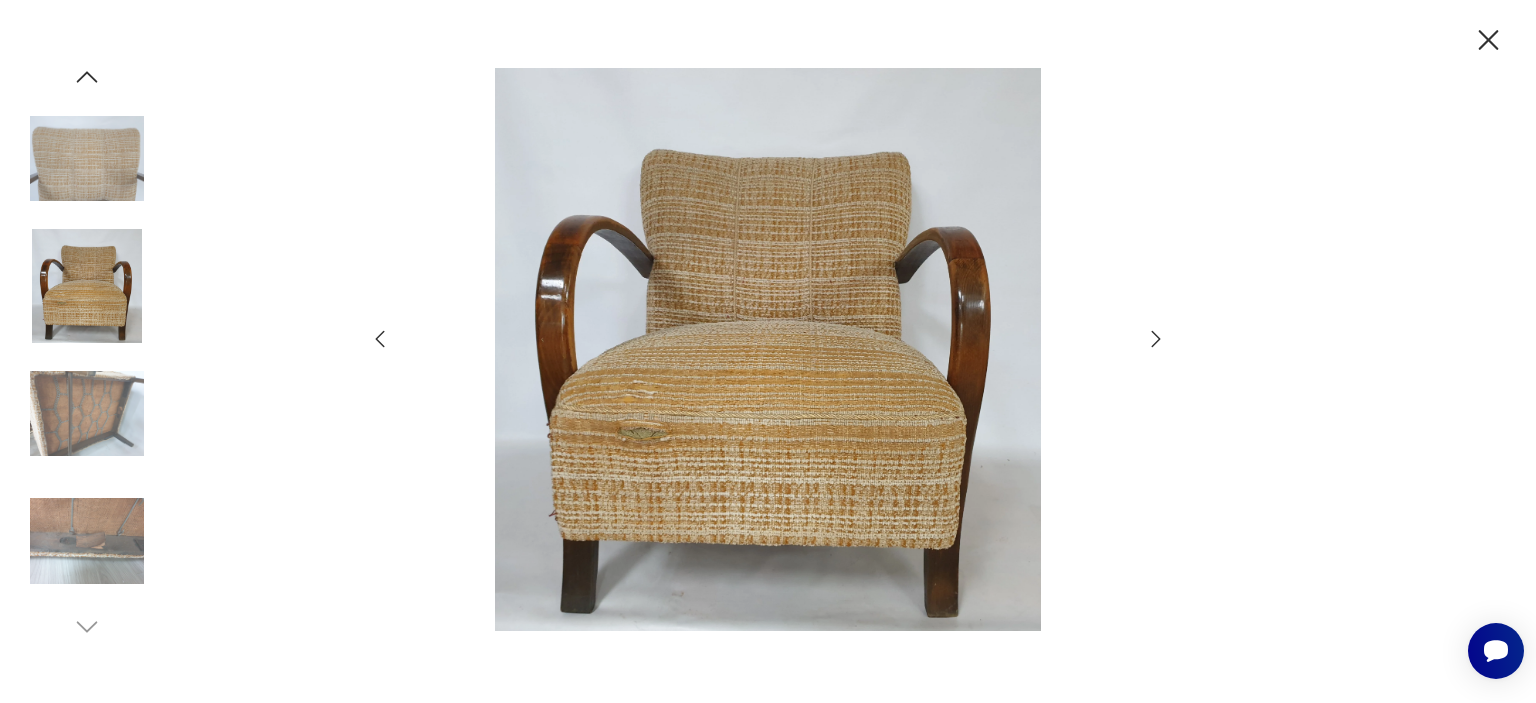 click 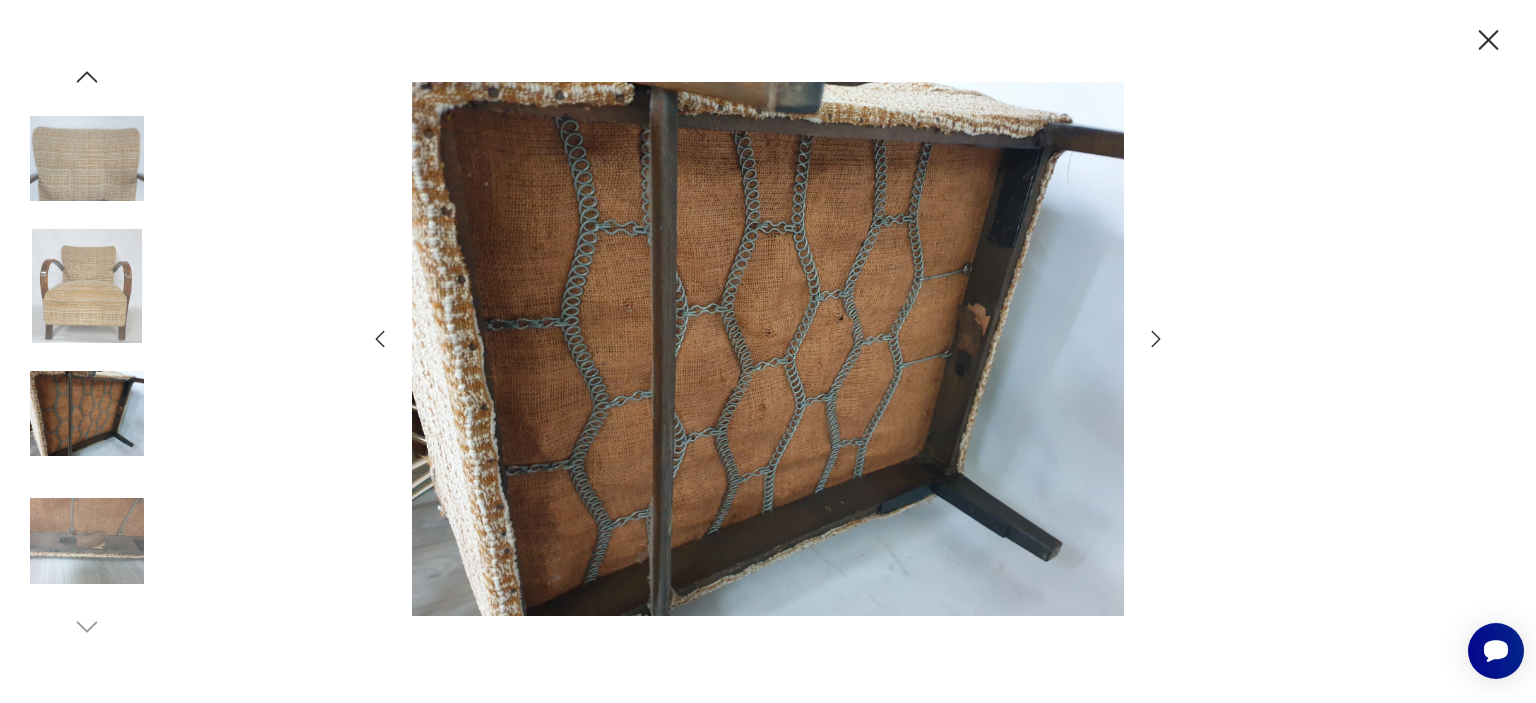 click 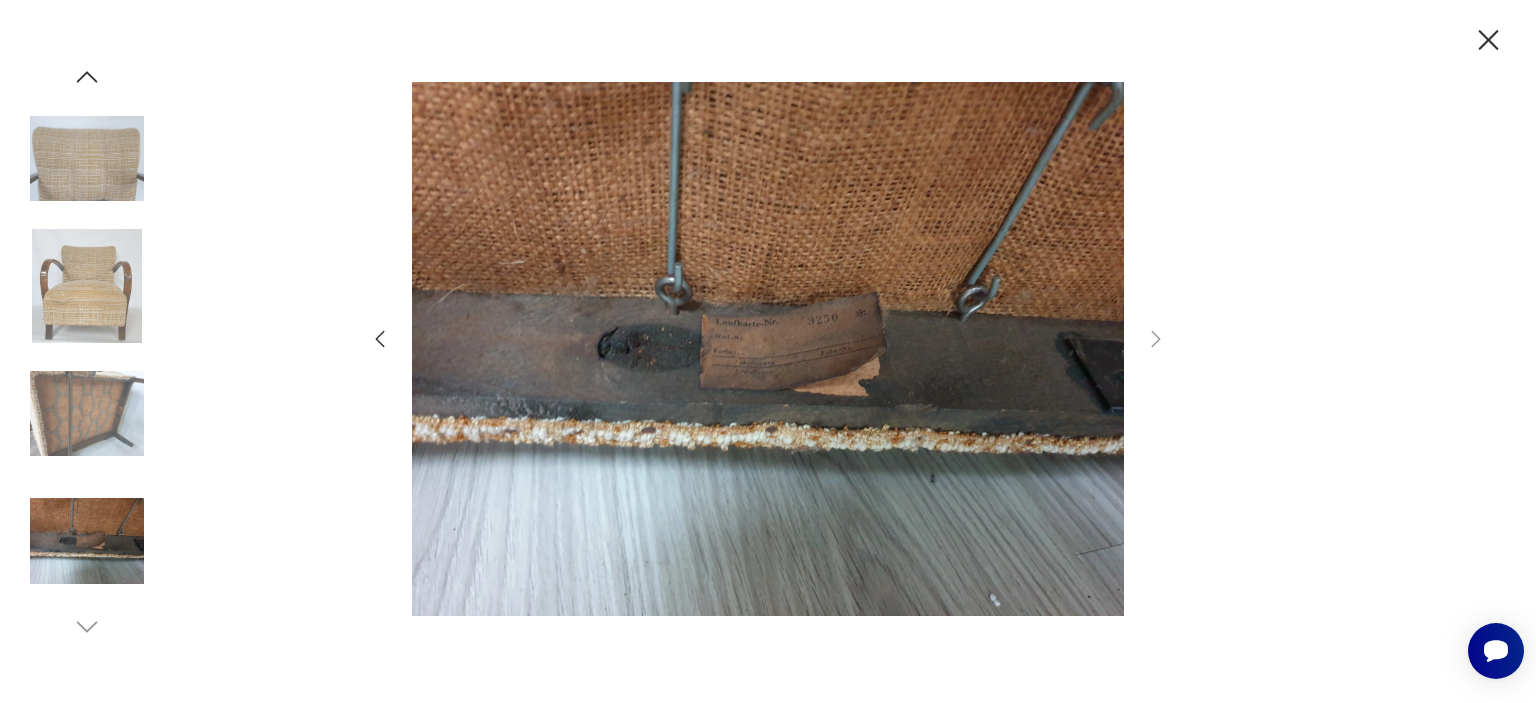click 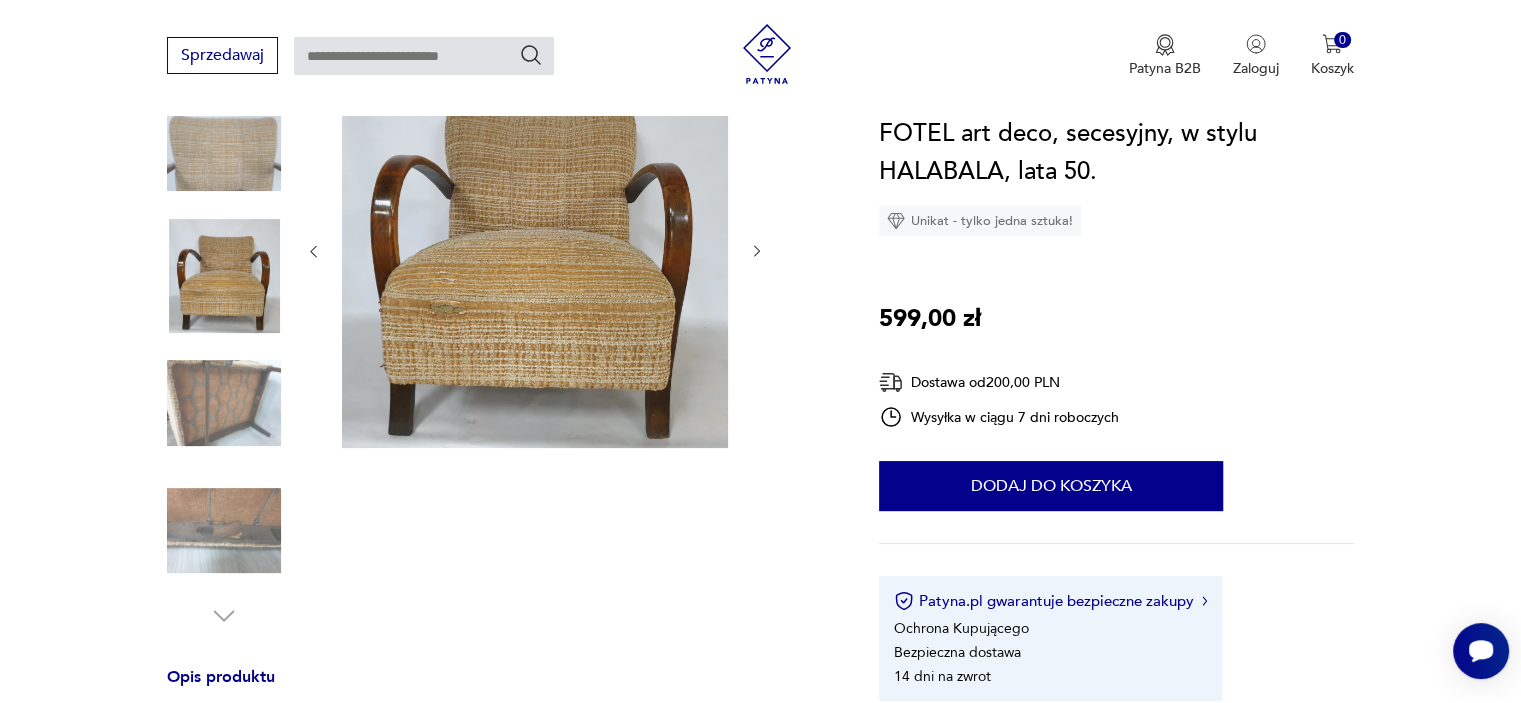 scroll, scrollTop: 200, scrollLeft: 0, axis: vertical 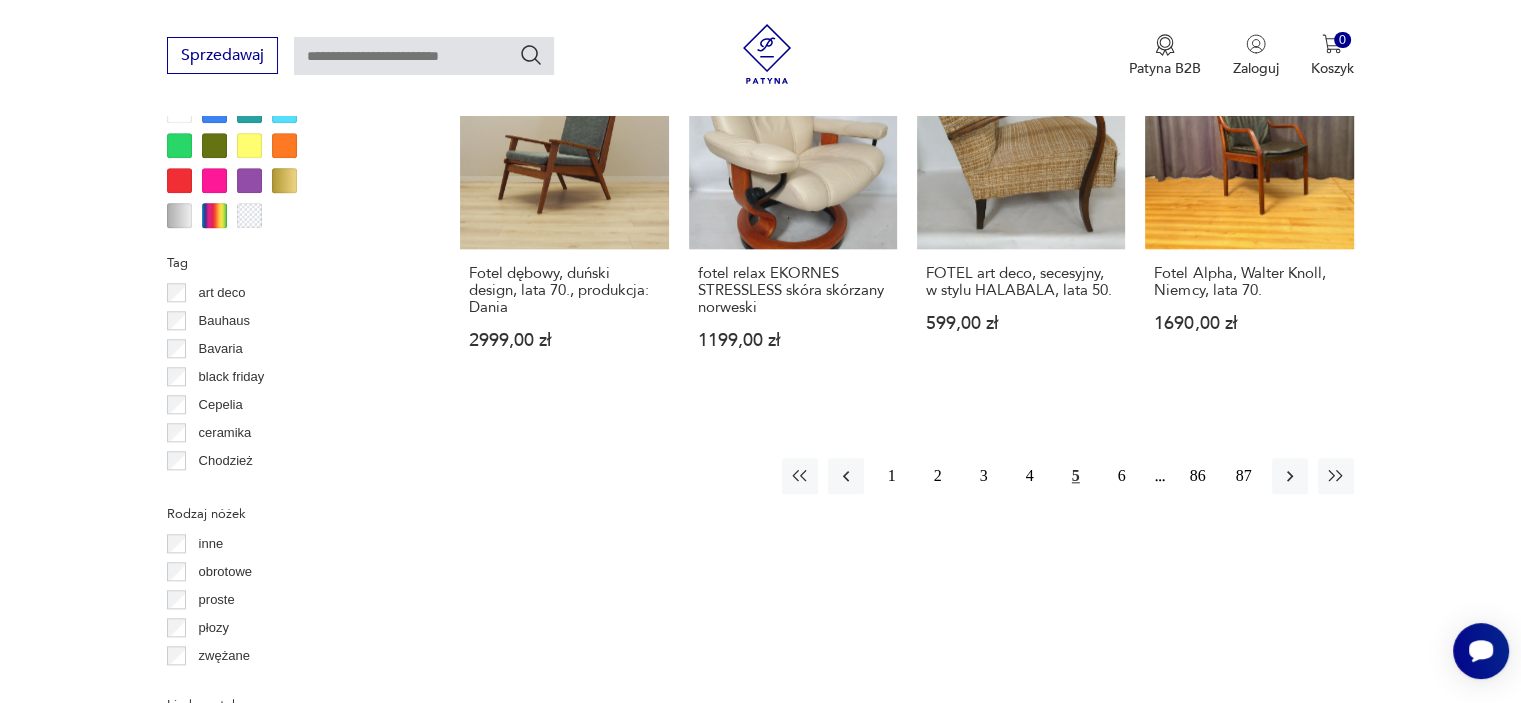 click on "6" at bounding box center [1122, 476] 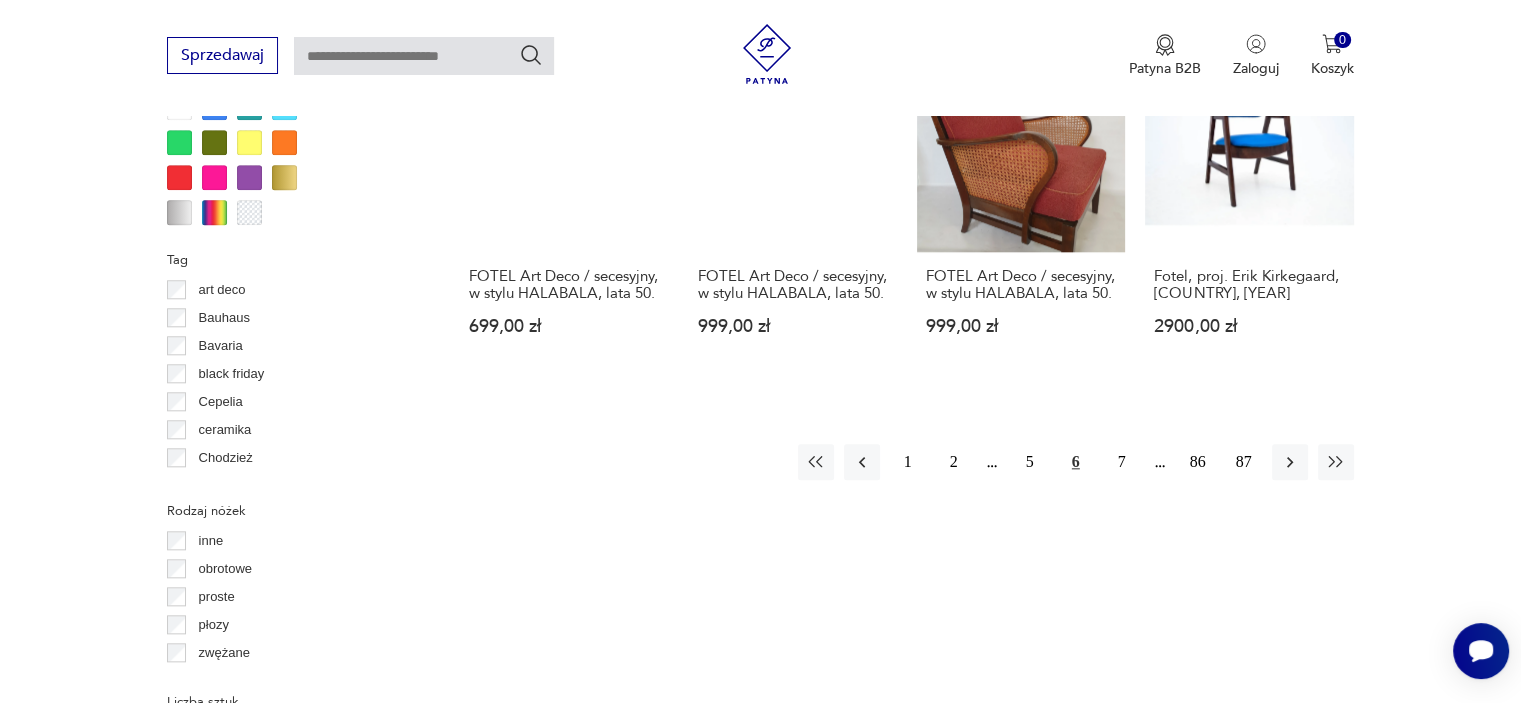 scroll, scrollTop: 2030, scrollLeft: 0, axis: vertical 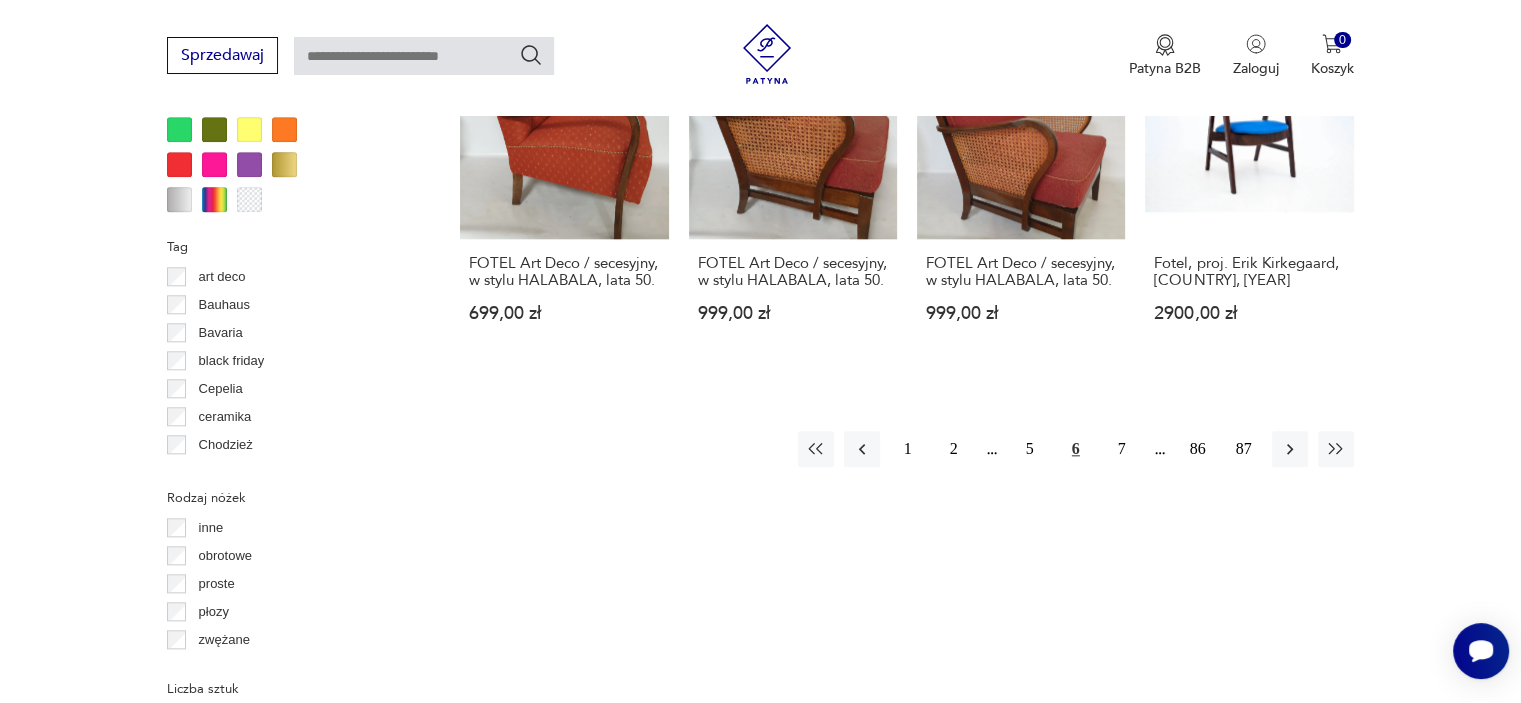click on "7" at bounding box center [1122, 449] 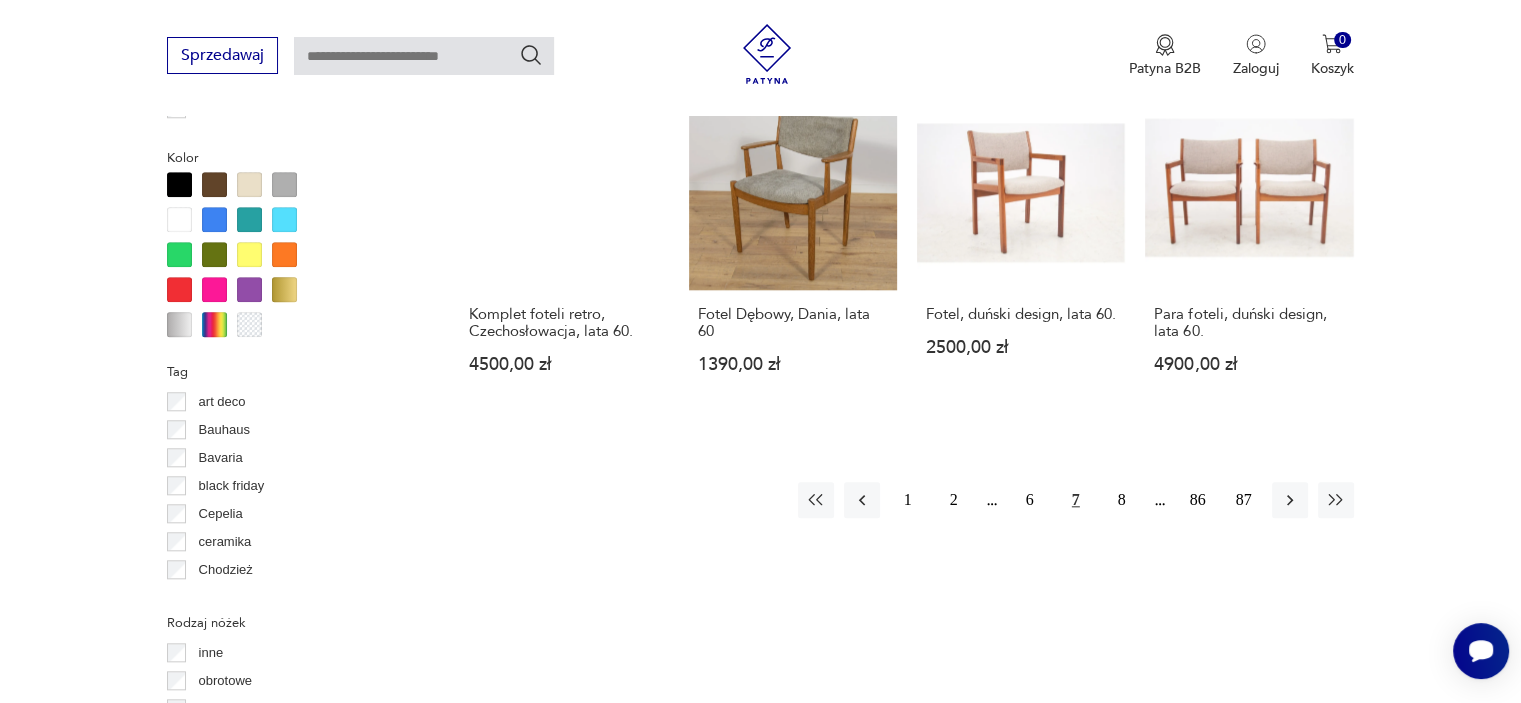 scroll, scrollTop: 2230, scrollLeft: 0, axis: vertical 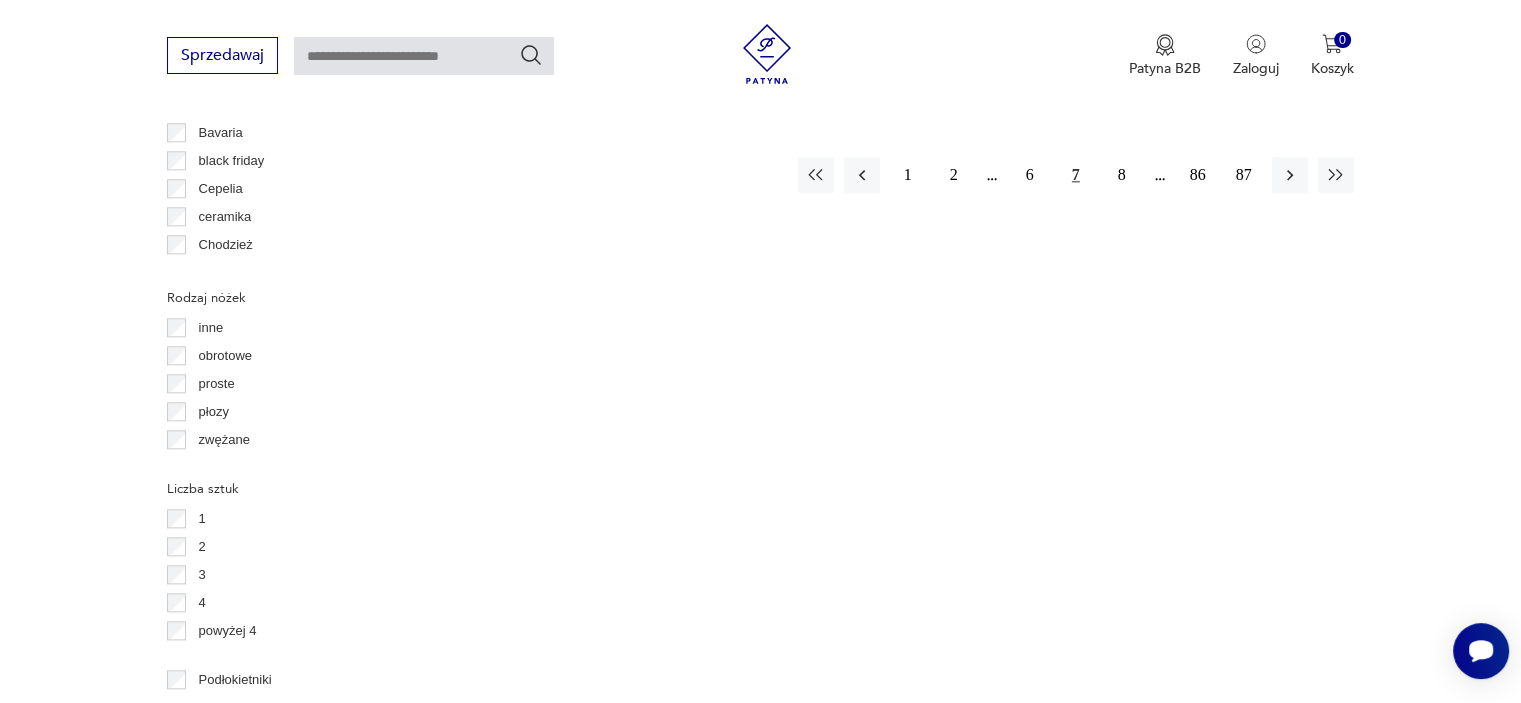 click on "8" at bounding box center (1122, 175) 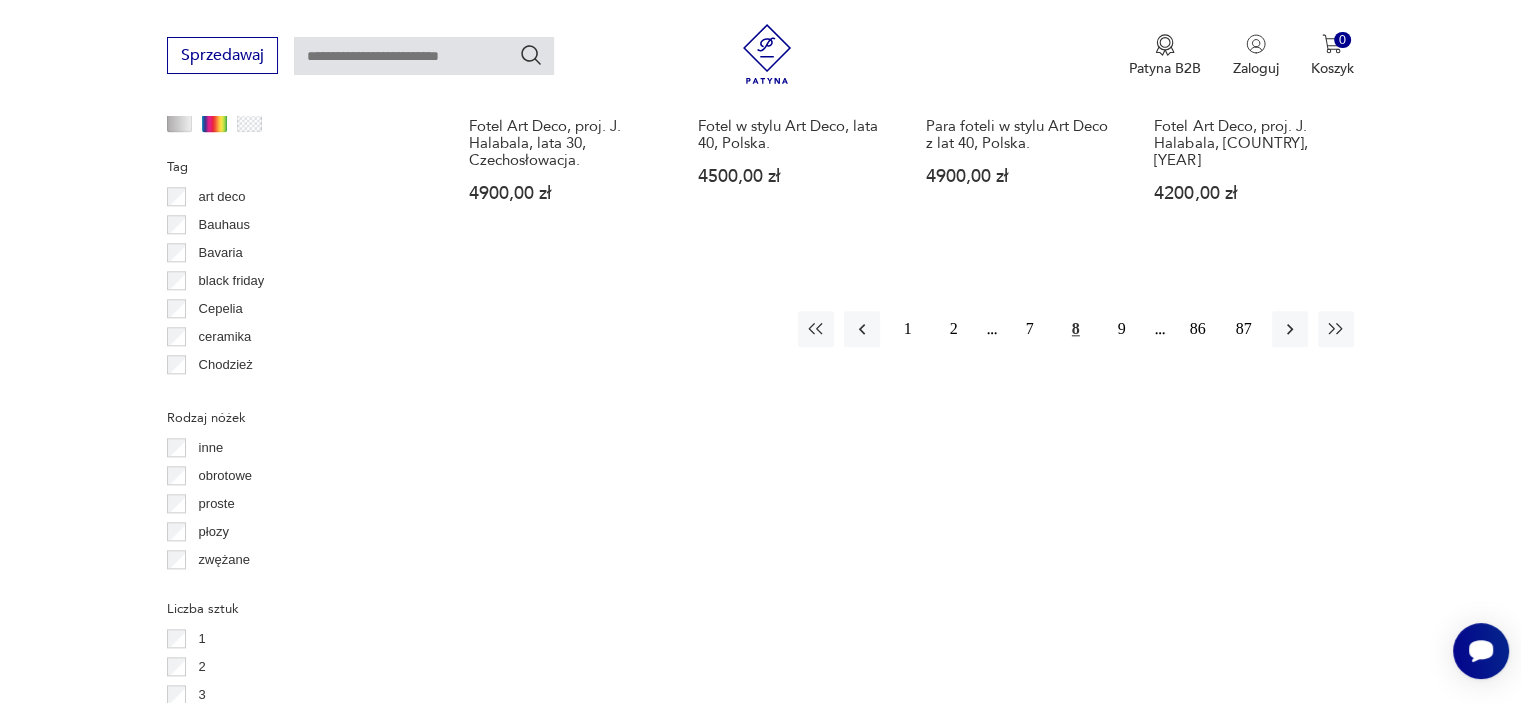scroll, scrollTop: 2130, scrollLeft: 0, axis: vertical 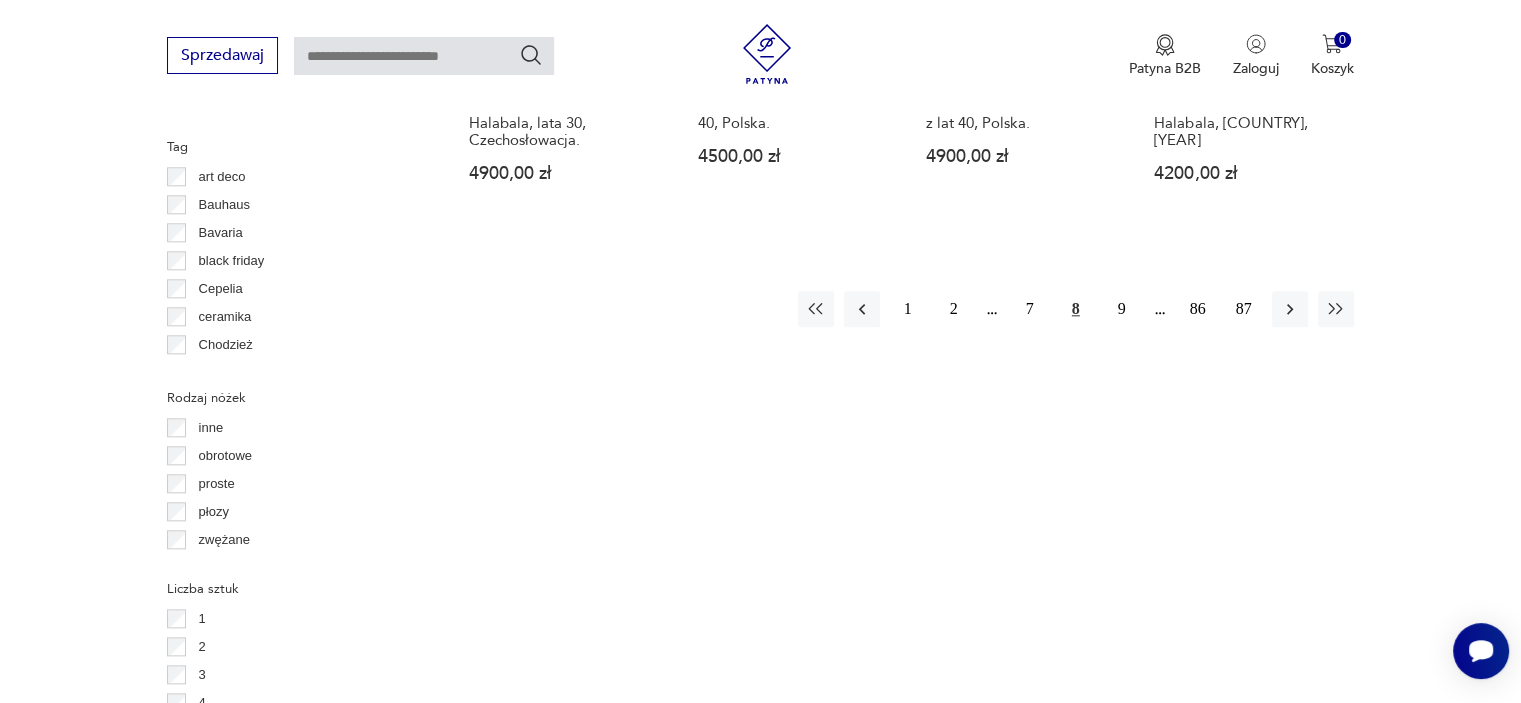 click on "9" at bounding box center [1122, 309] 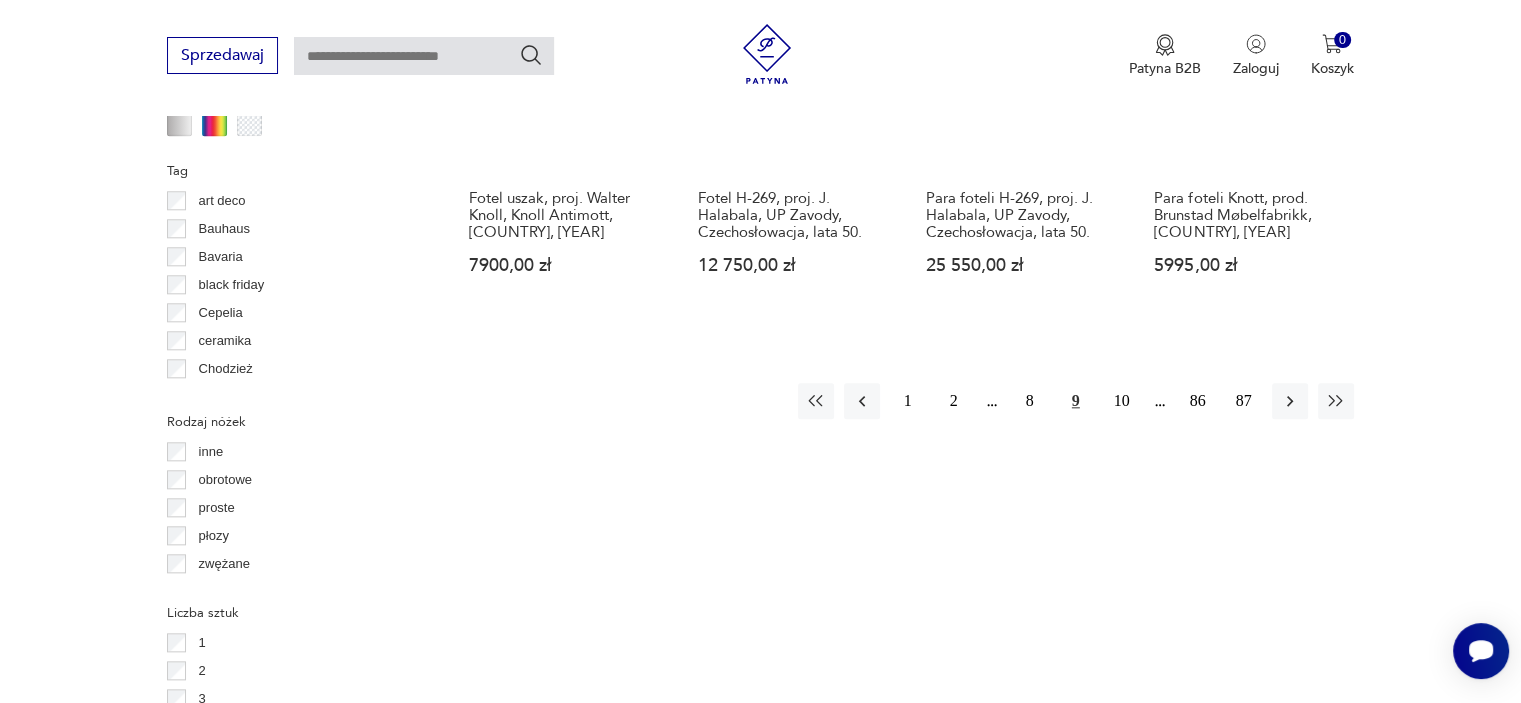 scroll, scrollTop: 2130, scrollLeft: 0, axis: vertical 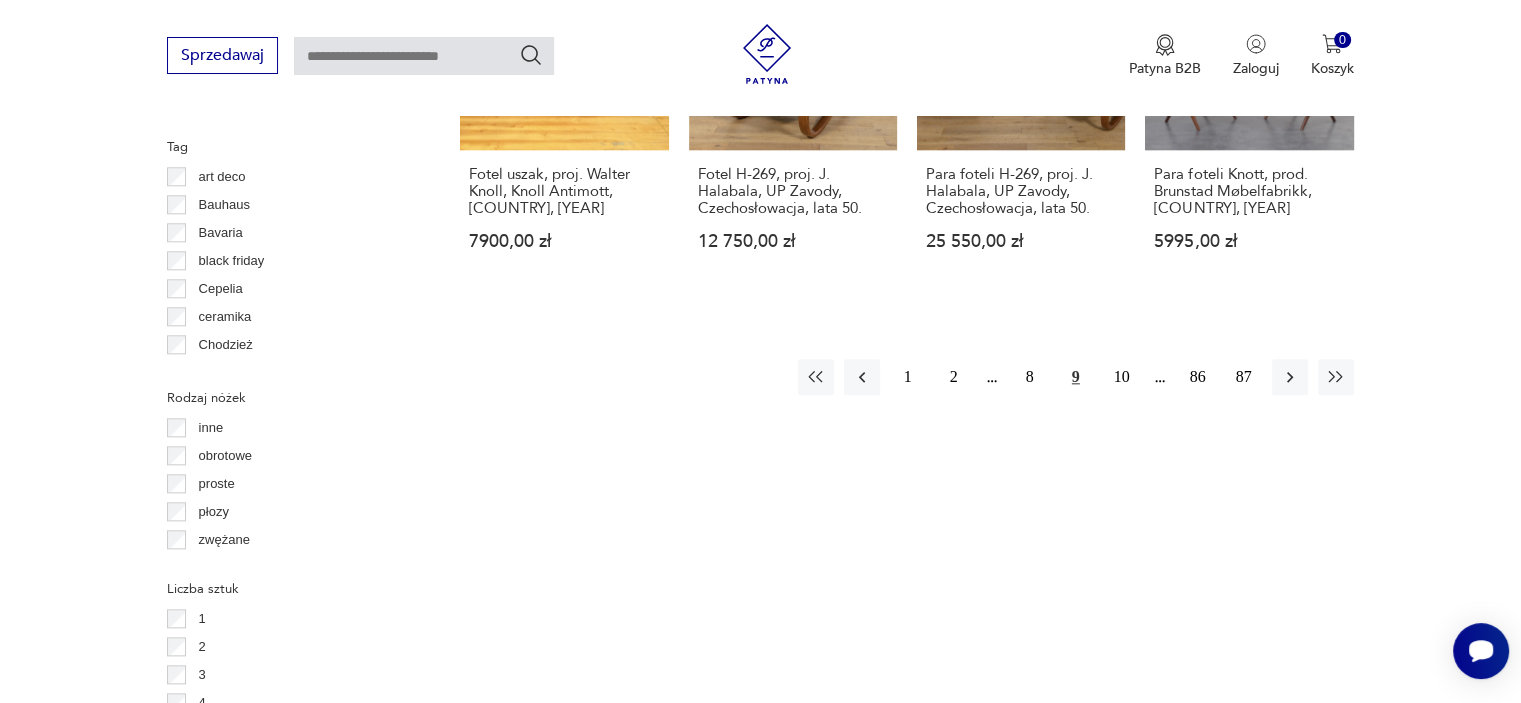 click 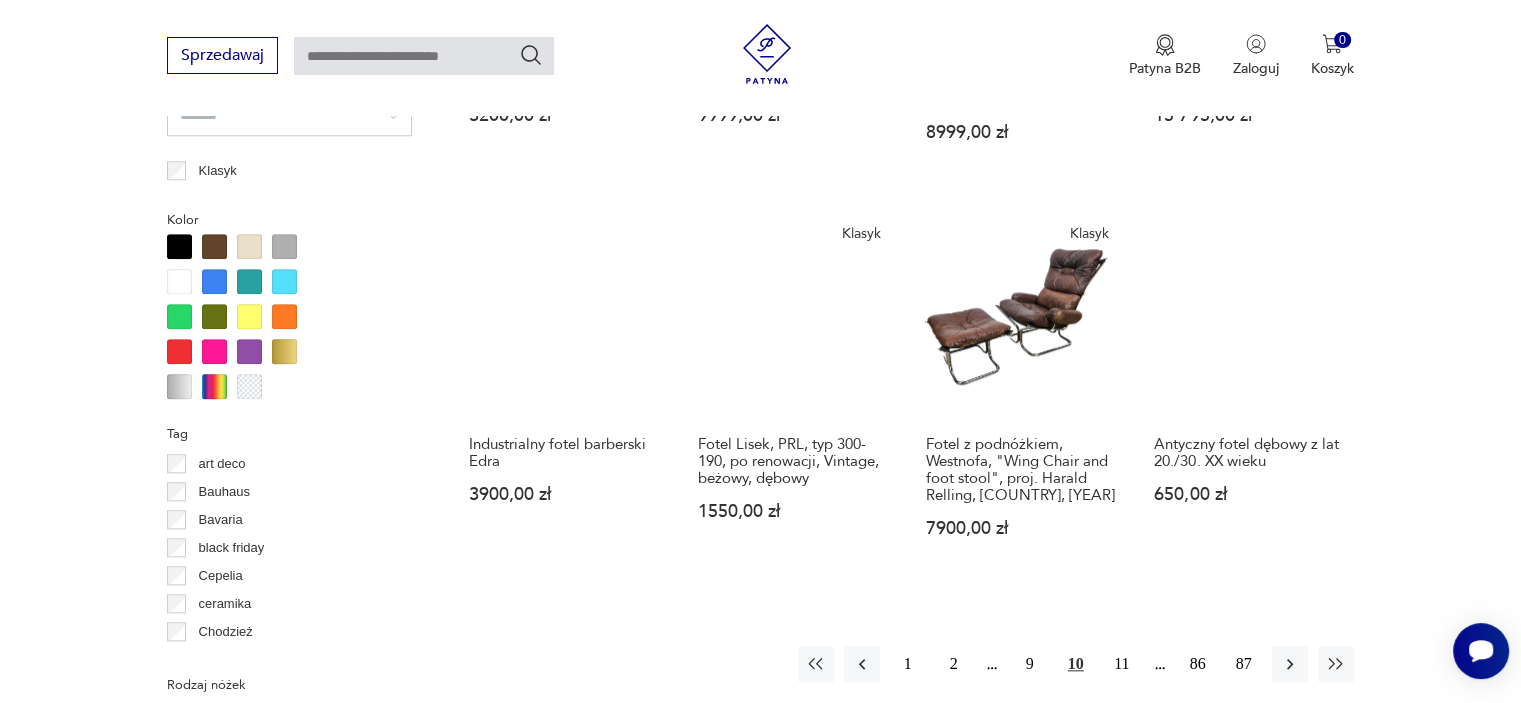 scroll, scrollTop: 1830, scrollLeft: 0, axis: vertical 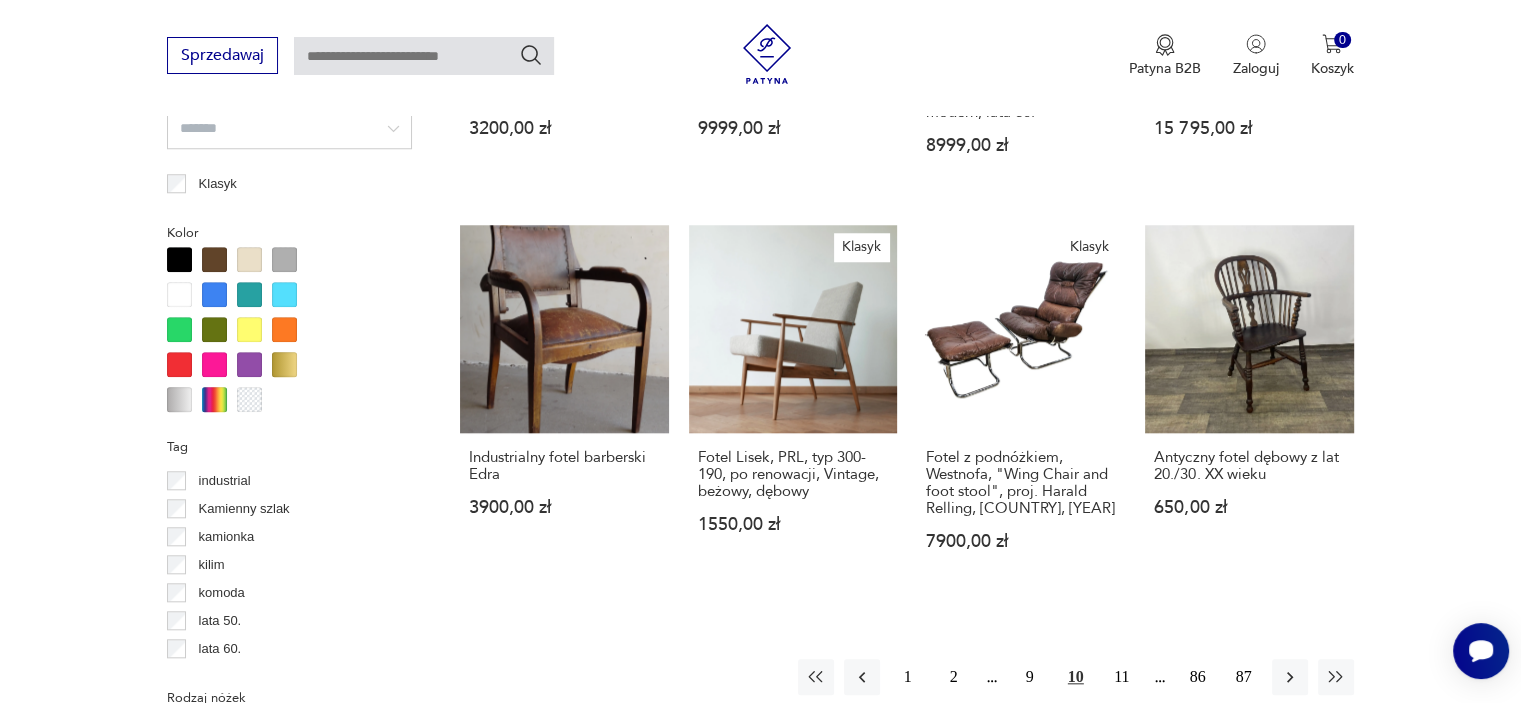 click on "11" at bounding box center (1122, 677) 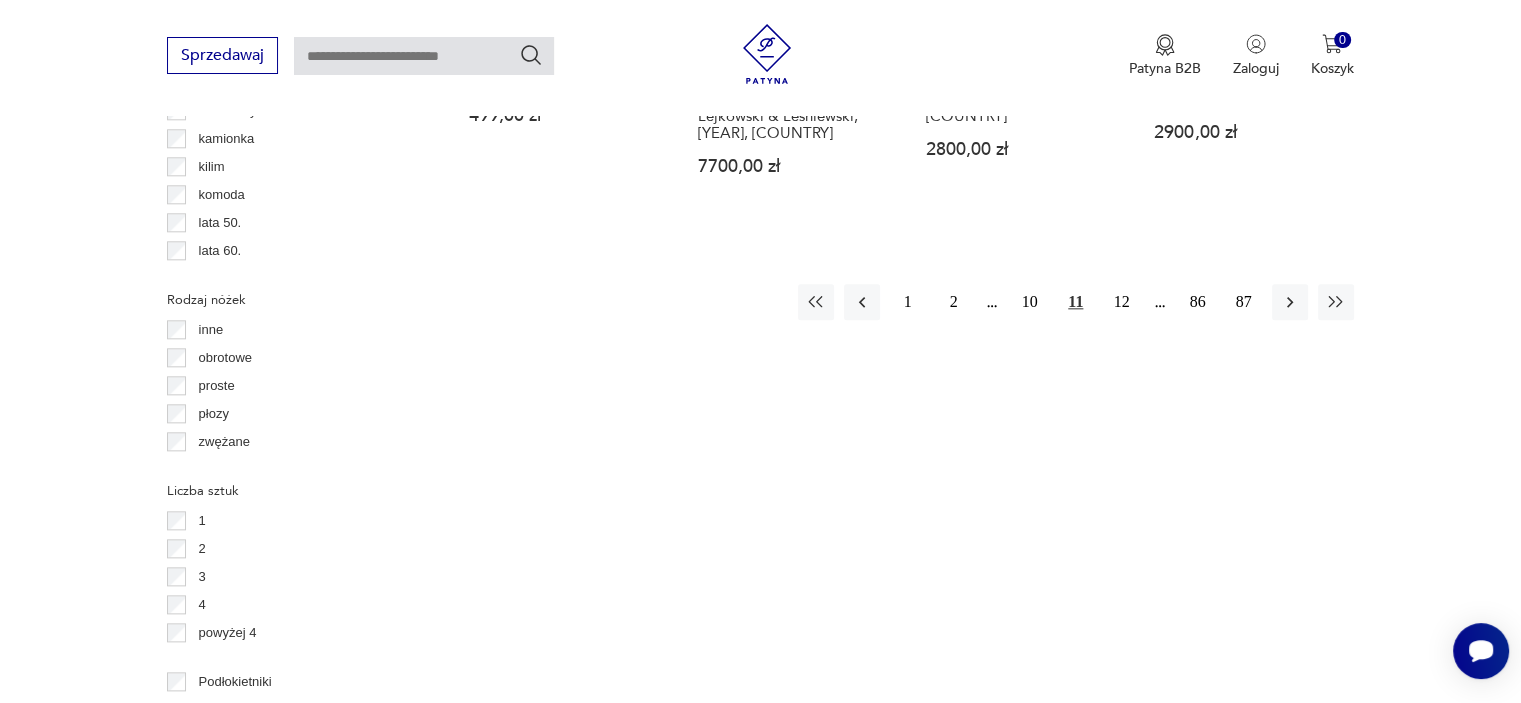 scroll, scrollTop: 2230, scrollLeft: 0, axis: vertical 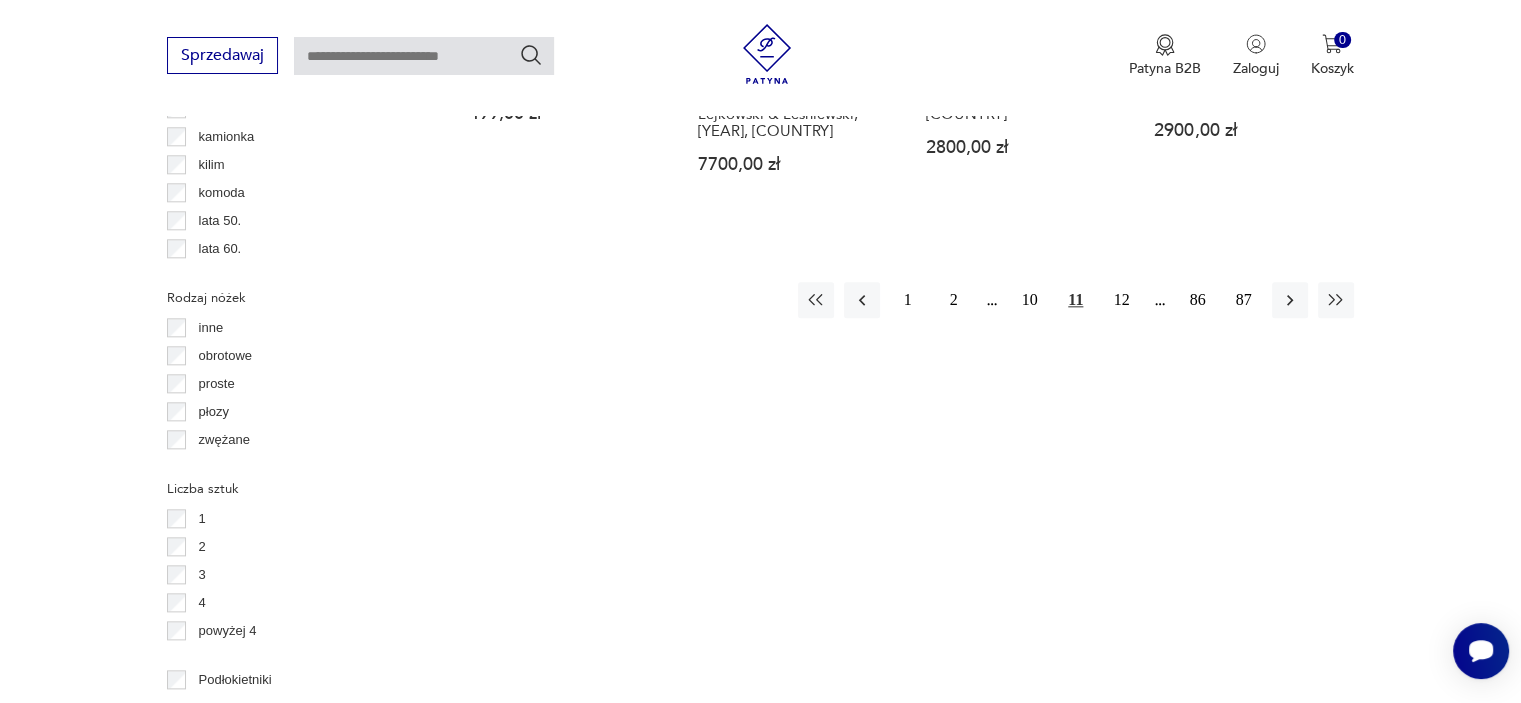 click on "12" at bounding box center [1122, 300] 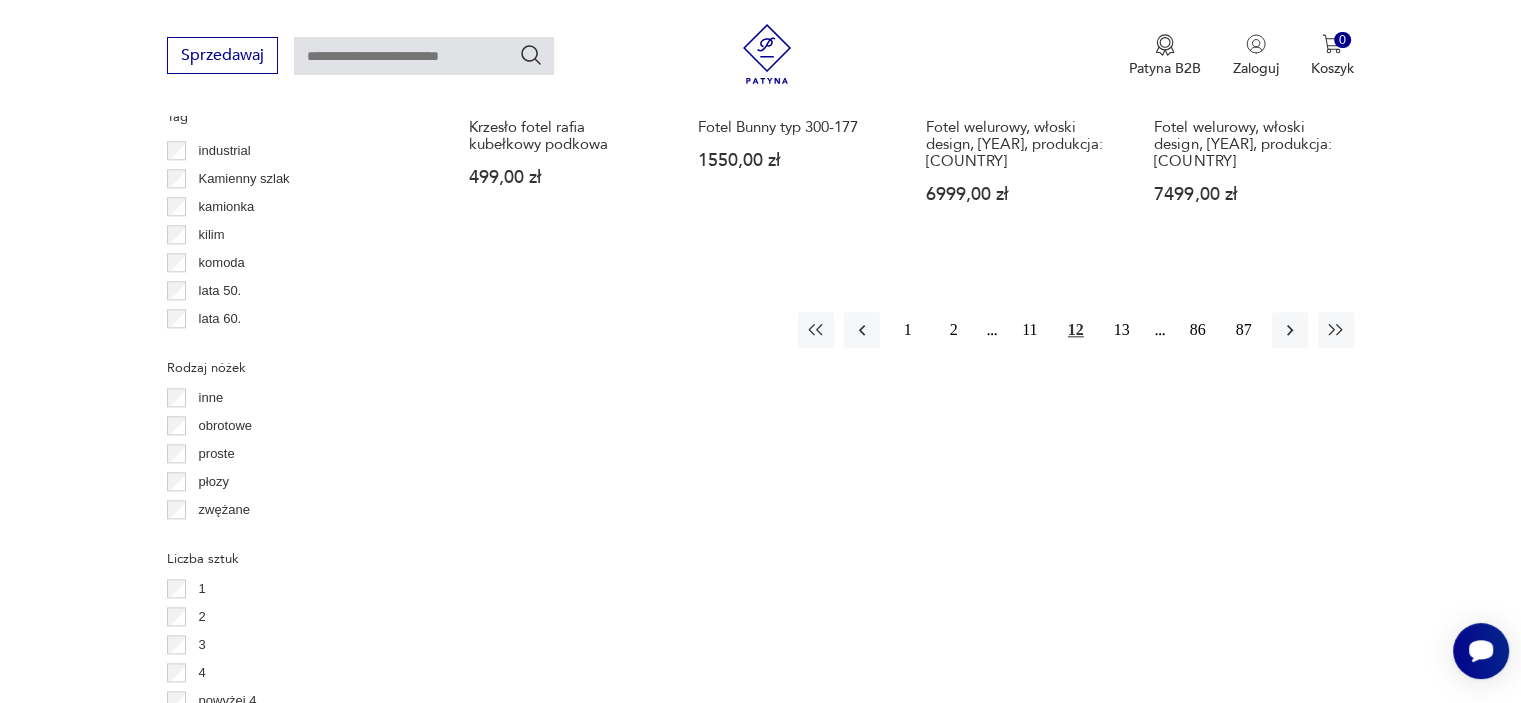 scroll, scrollTop: 2230, scrollLeft: 0, axis: vertical 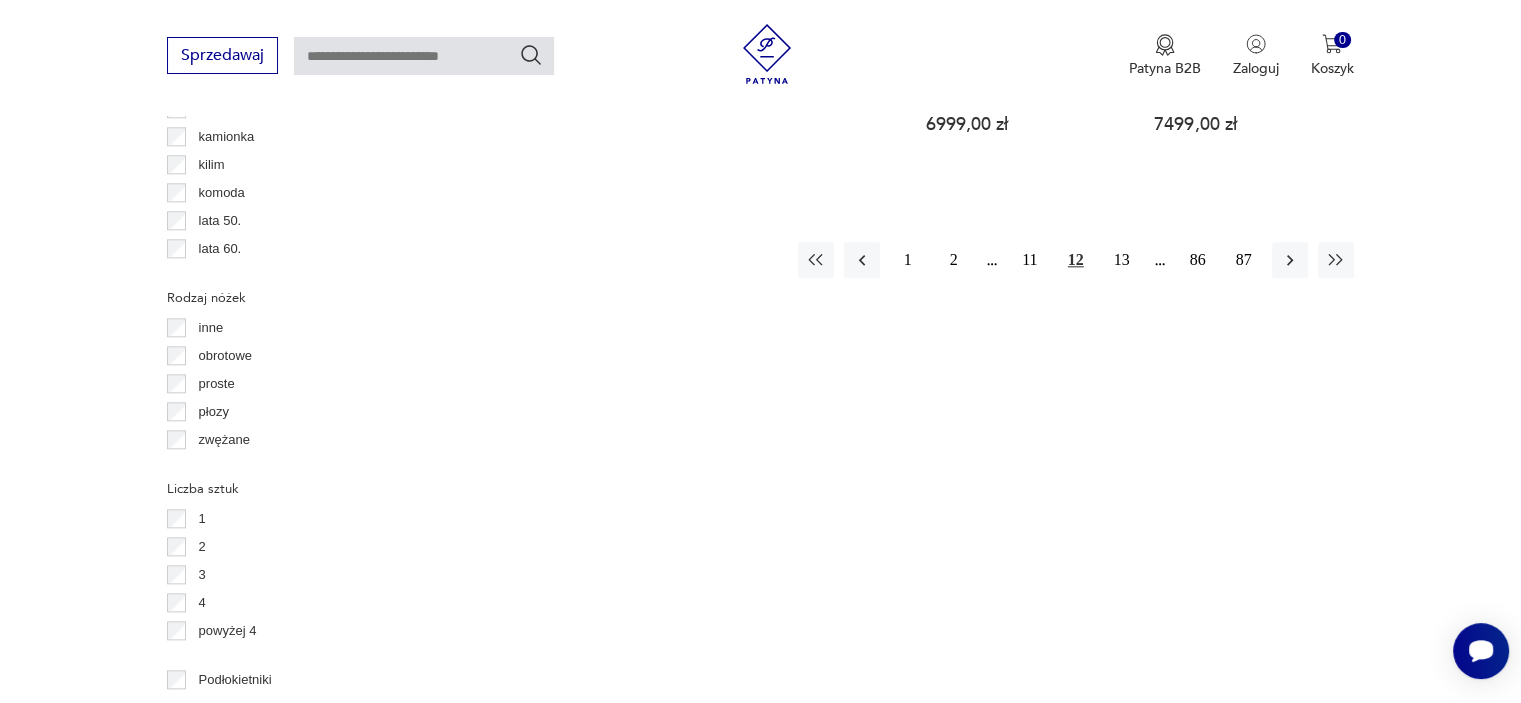 click on "13" at bounding box center (1122, 260) 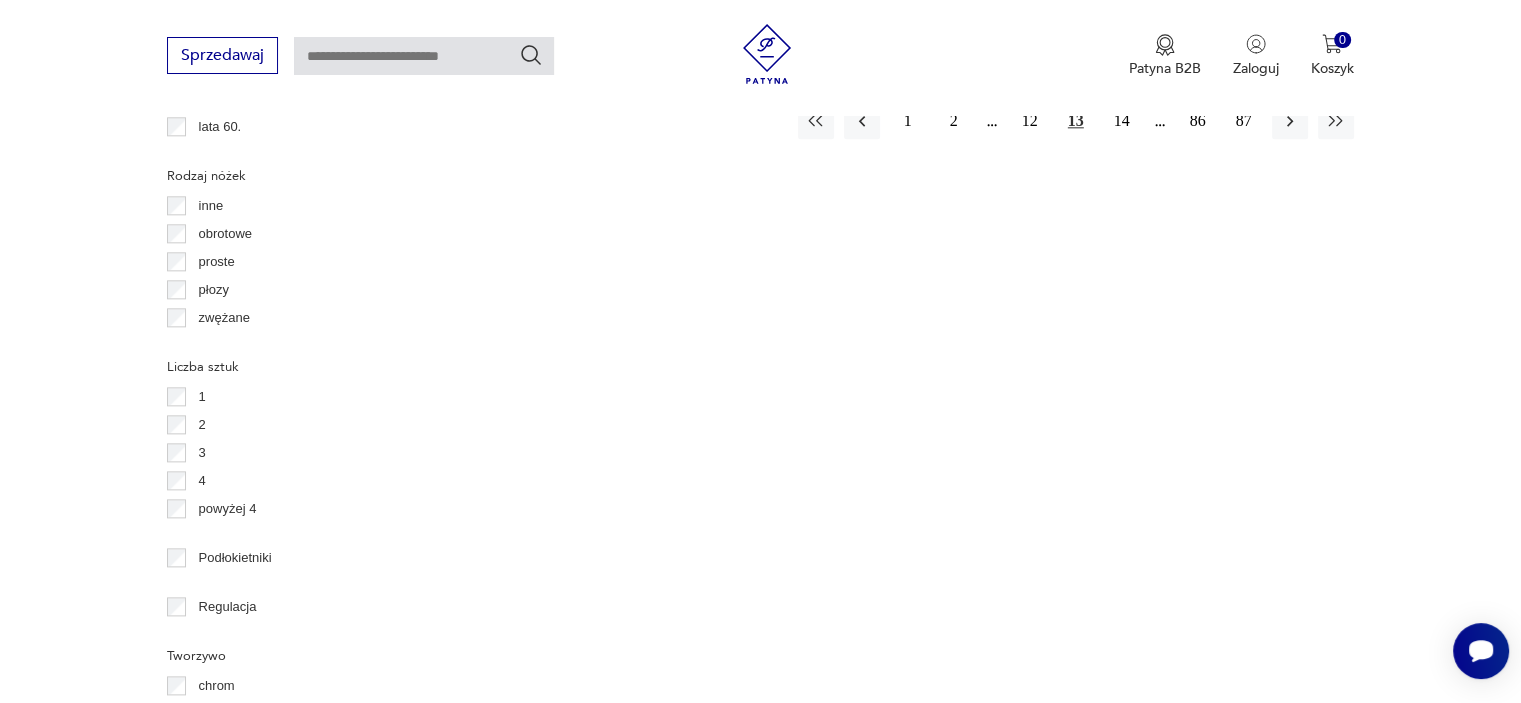 scroll, scrollTop: 2430, scrollLeft: 0, axis: vertical 